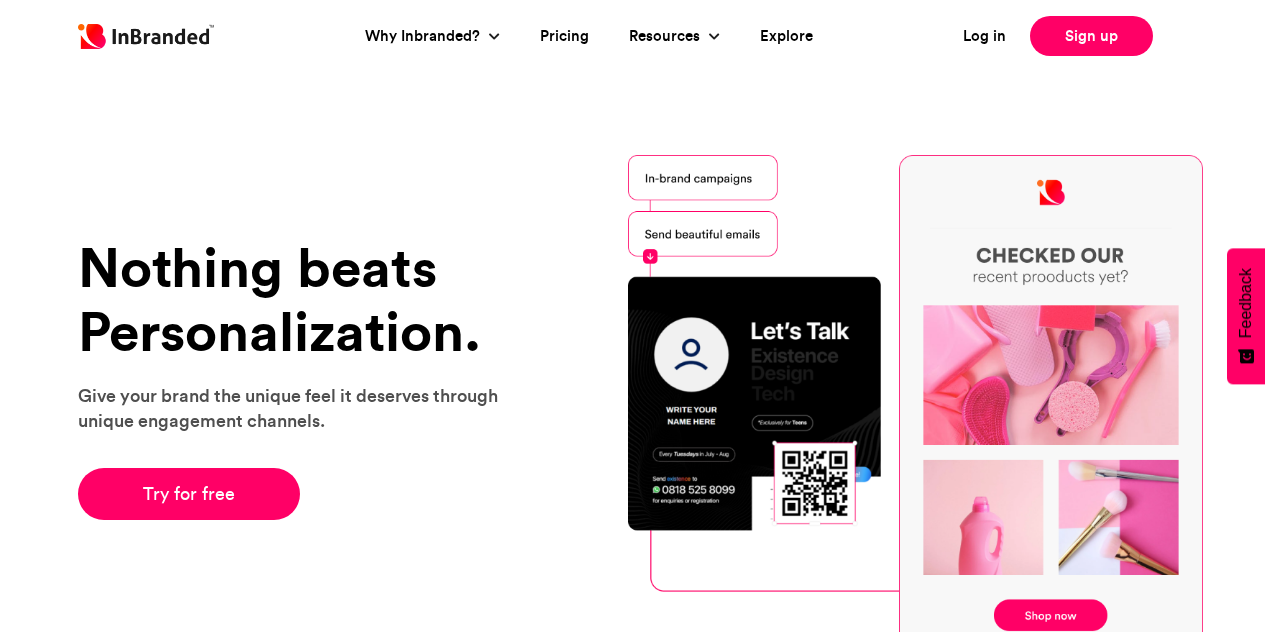 scroll, scrollTop: 0, scrollLeft: 0, axis: both 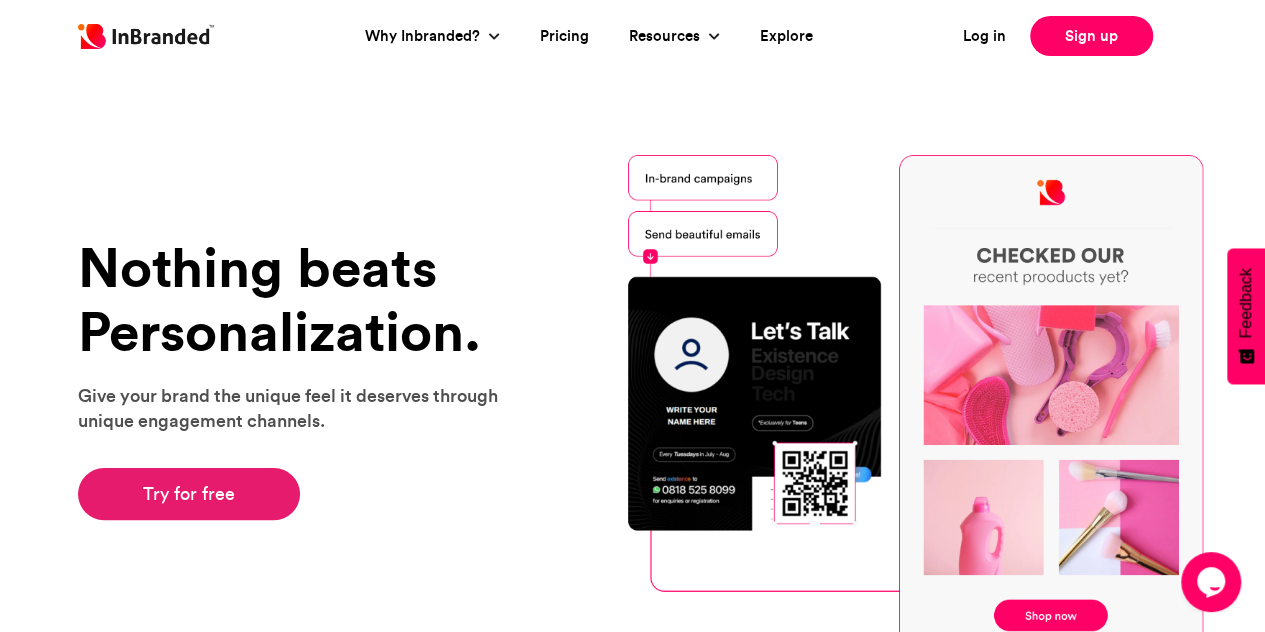 click on "Try for free" at bounding box center [189, 494] 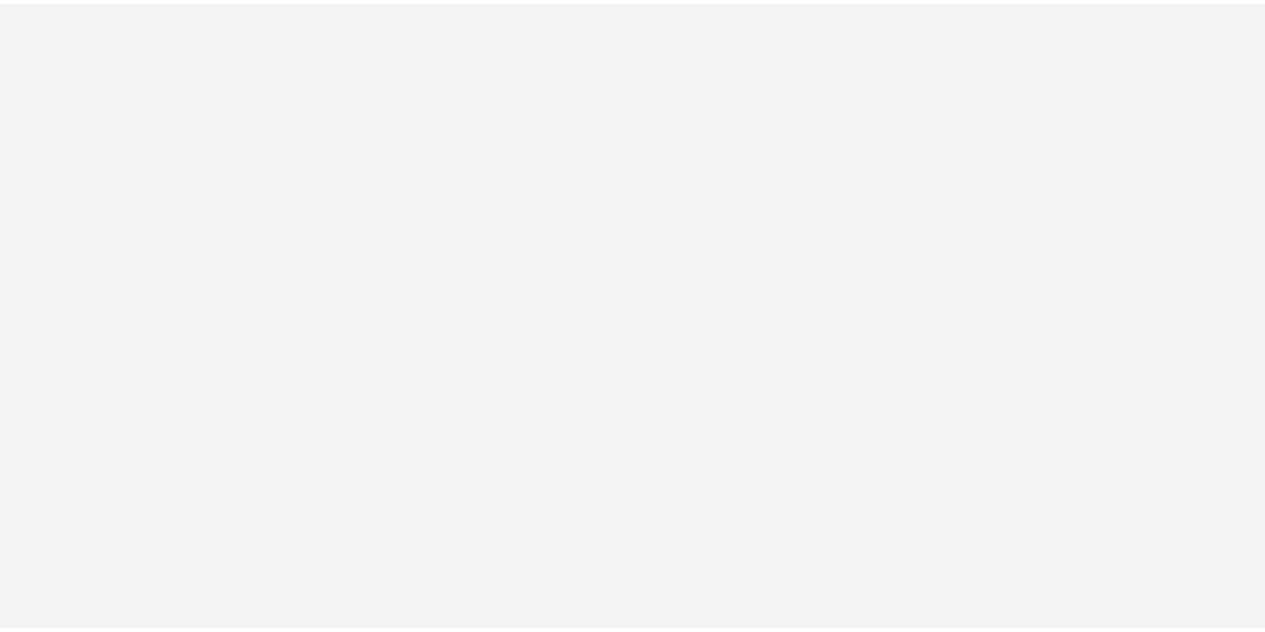 scroll, scrollTop: 0, scrollLeft: 0, axis: both 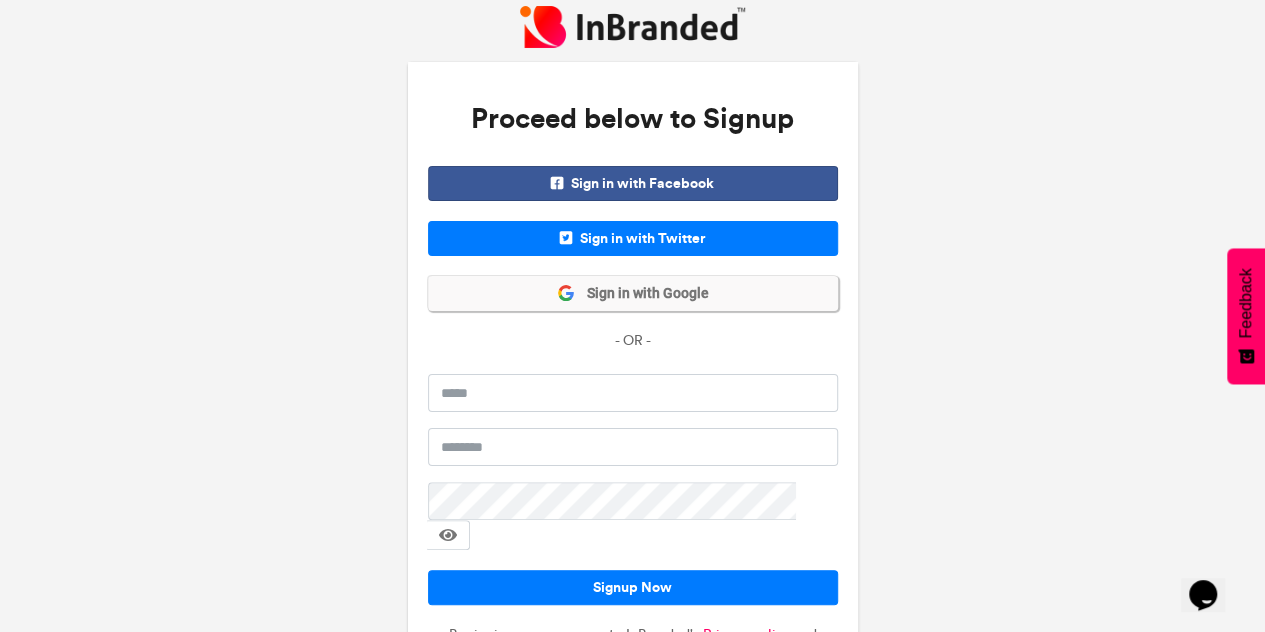 click on "Sign in with Google" at bounding box center (633, 293) 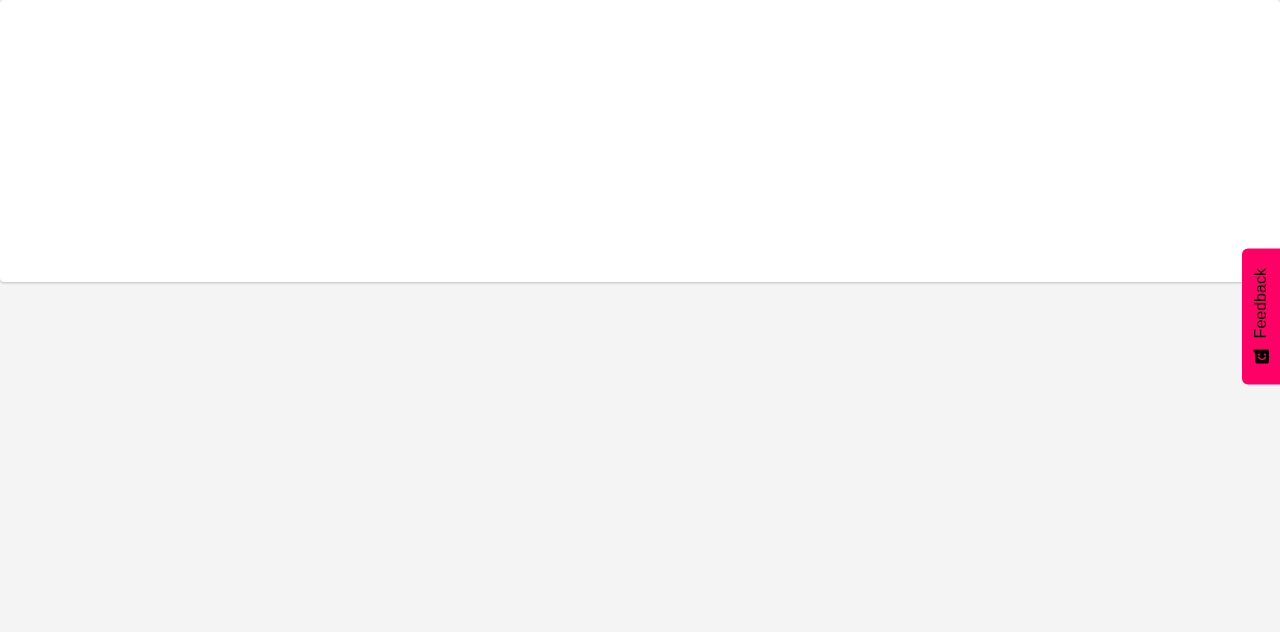 scroll, scrollTop: 0, scrollLeft: 0, axis: both 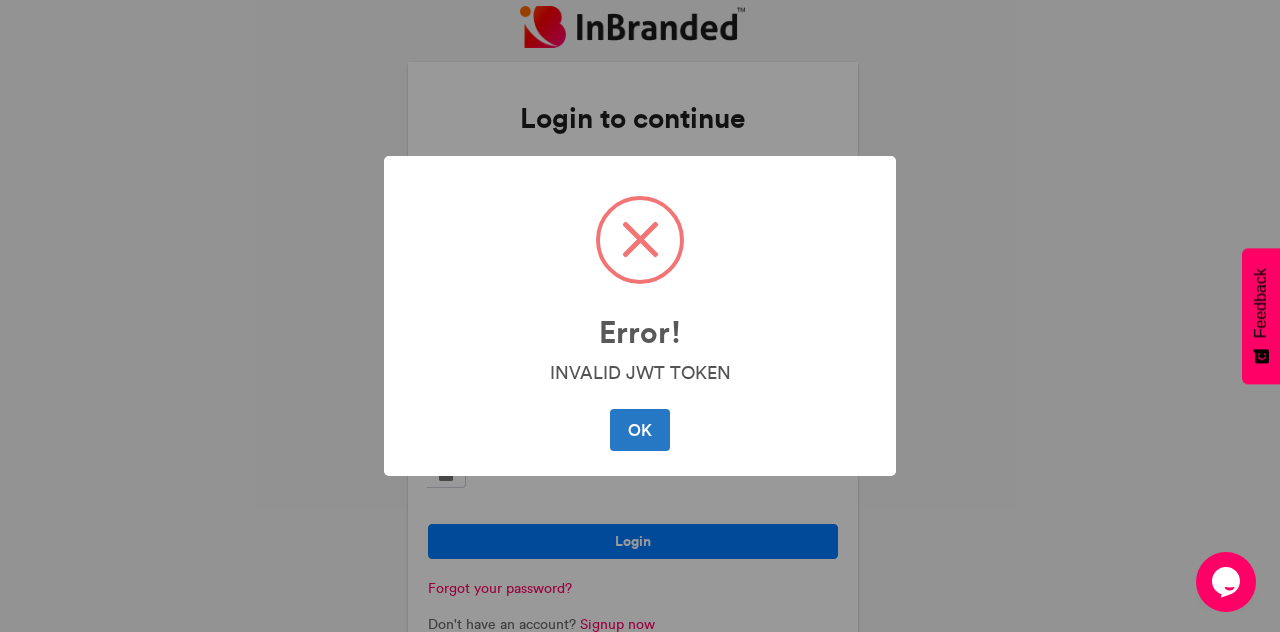 click on "OK" at bounding box center (639, 430) 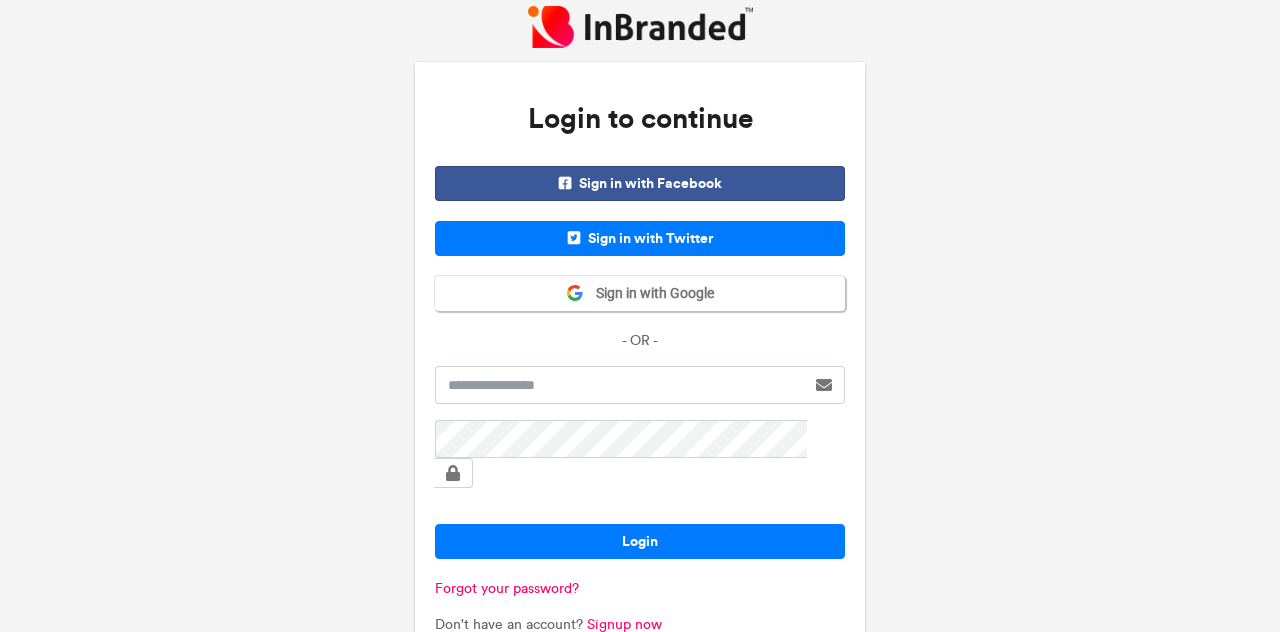 scroll, scrollTop: 0, scrollLeft: 0, axis: both 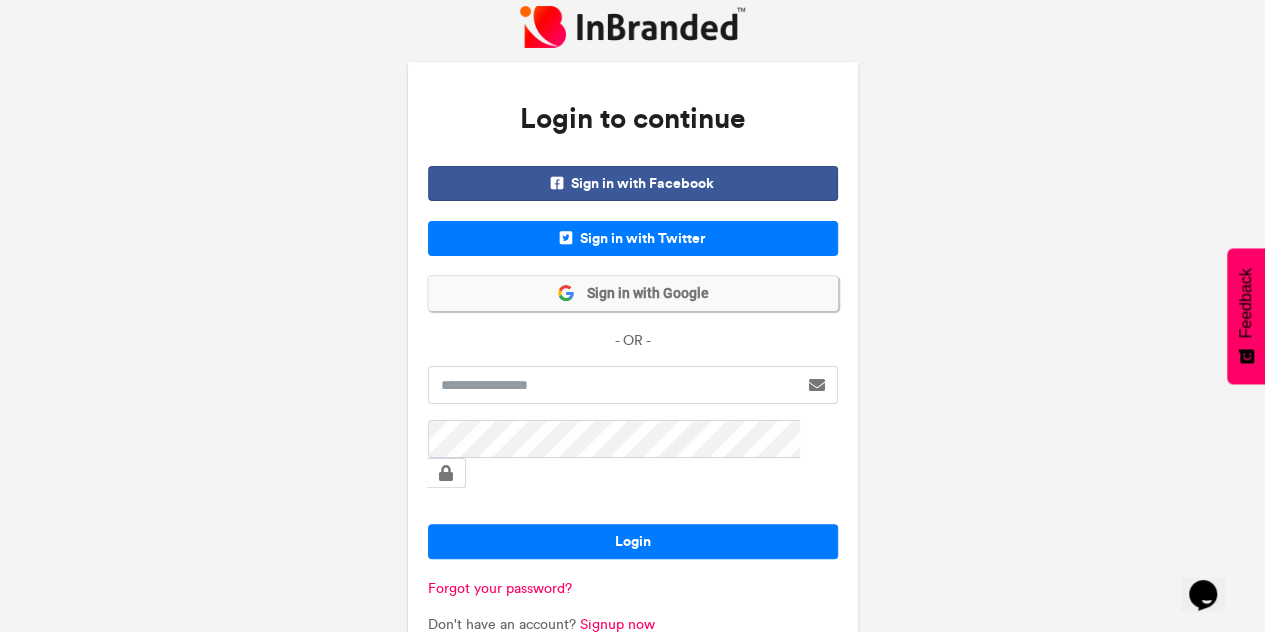 click on "Sign in with Google" at bounding box center [642, 294] 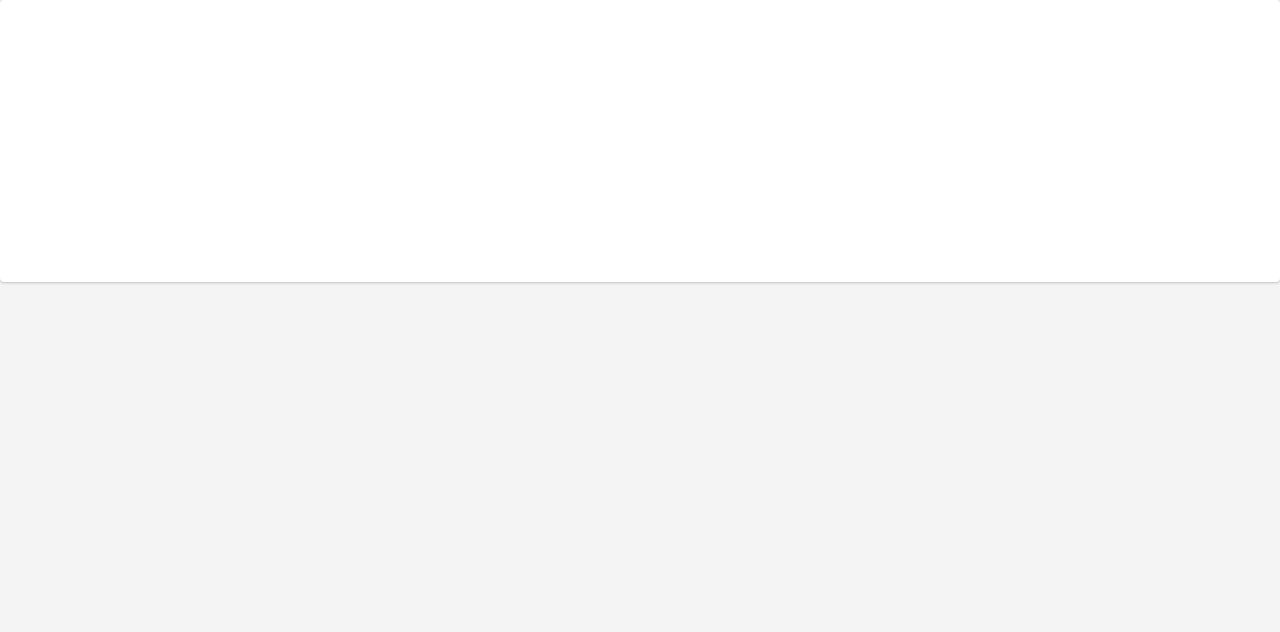 scroll, scrollTop: 0, scrollLeft: 0, axis: both 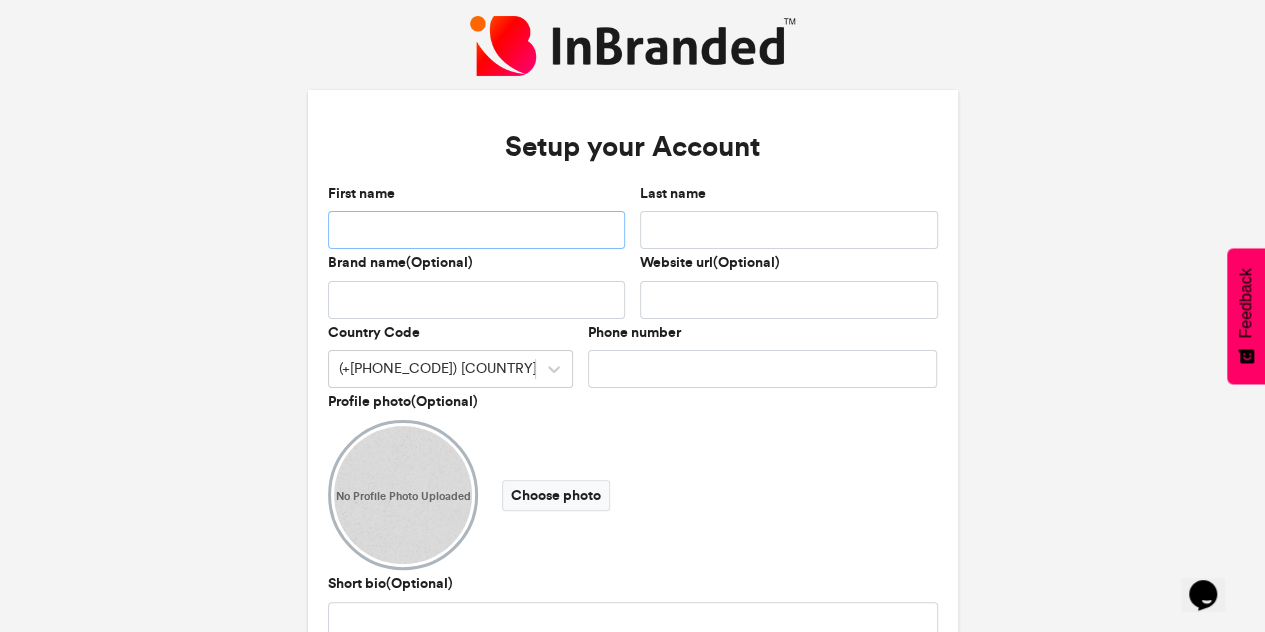 click on "First name" at bounding box center (477, 230) 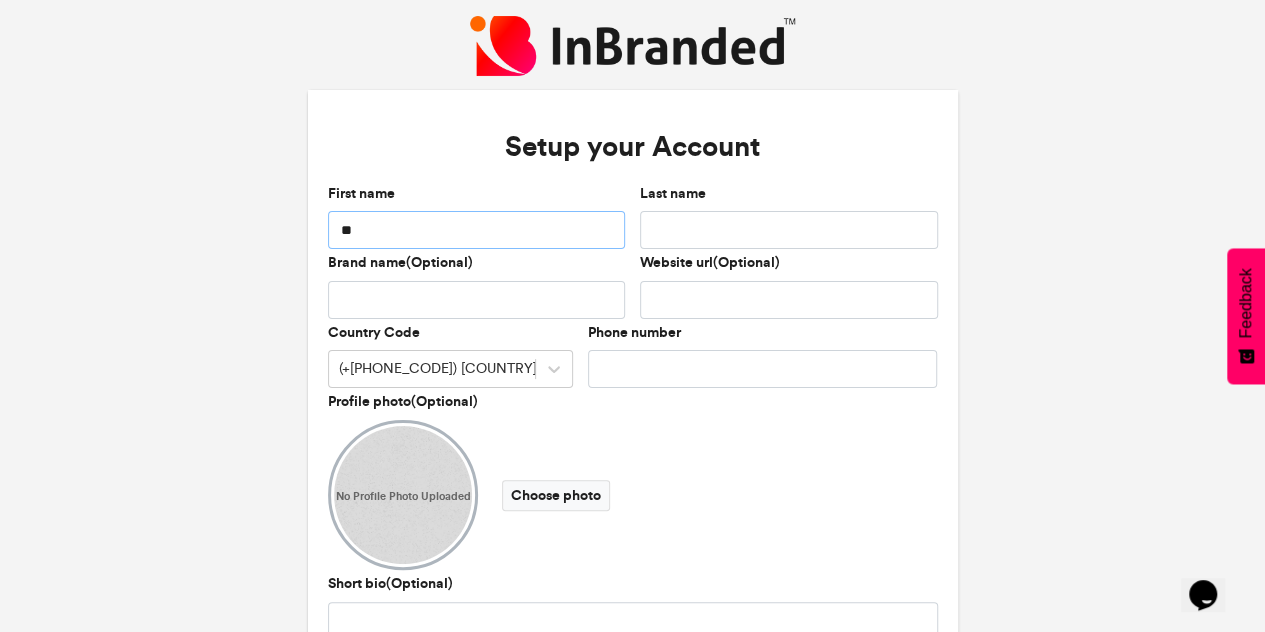 type on "*" 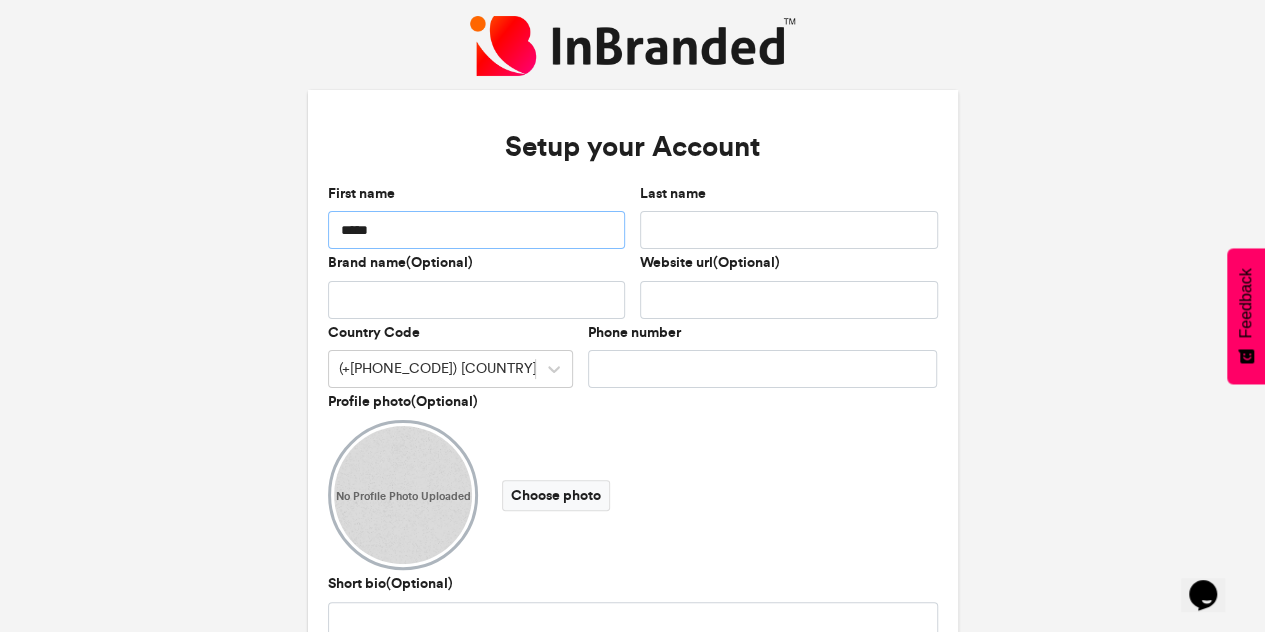 type on "*****" 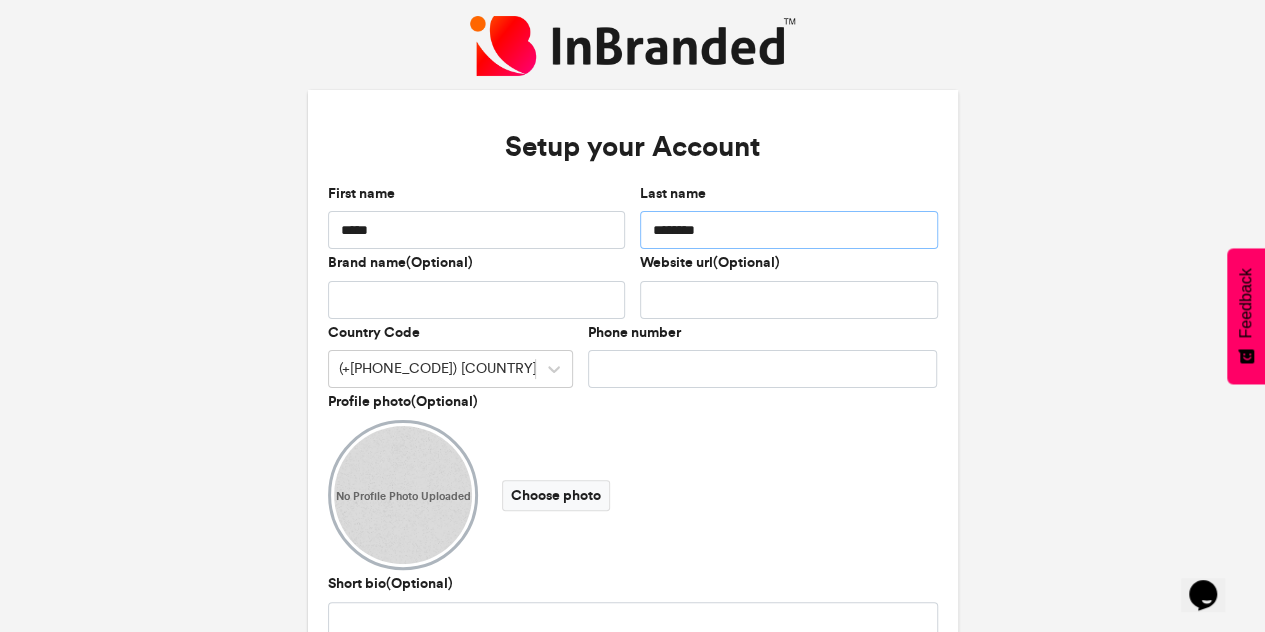 type on "********" 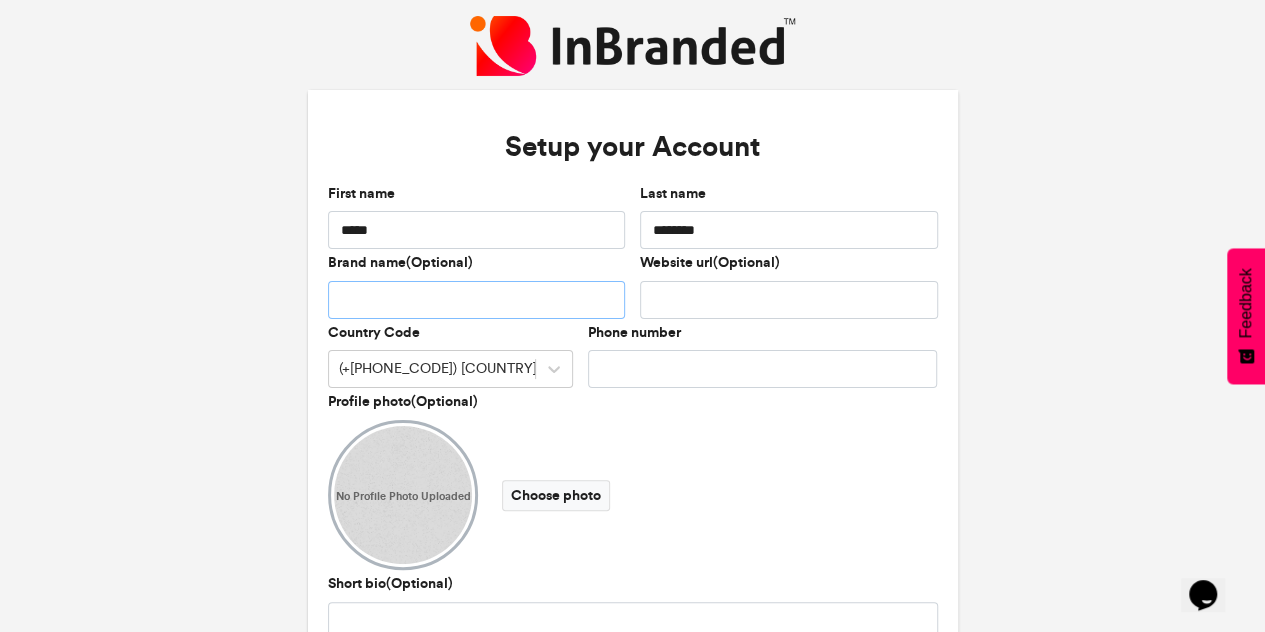 type on "*" 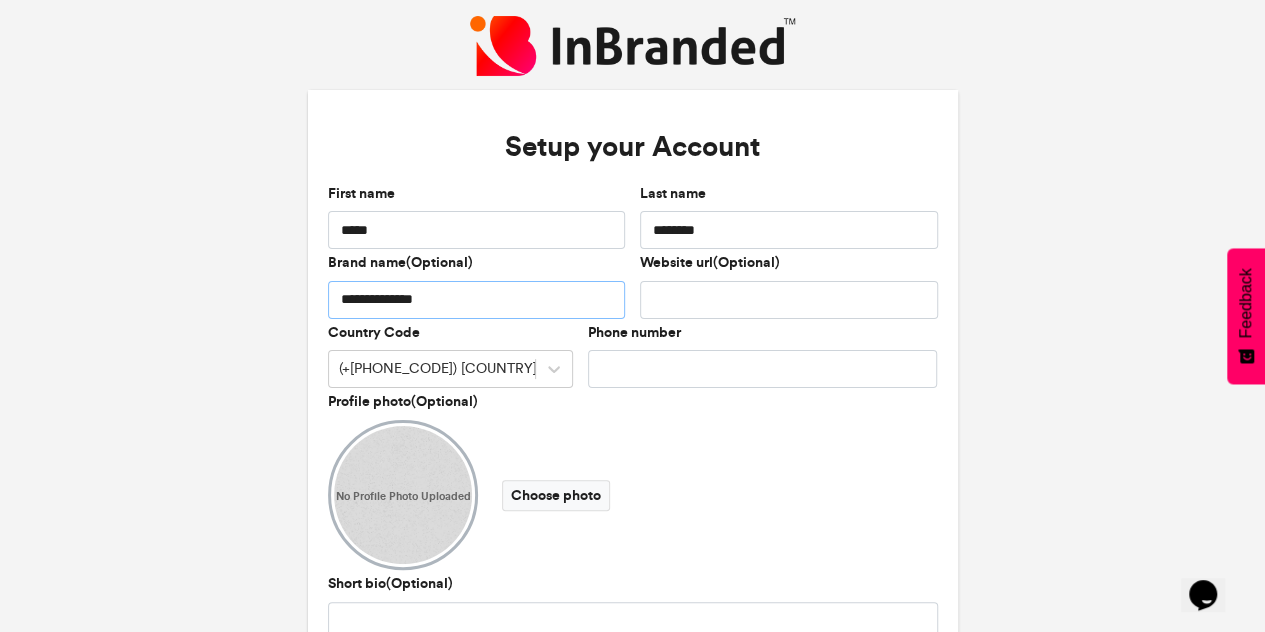type on "**********" 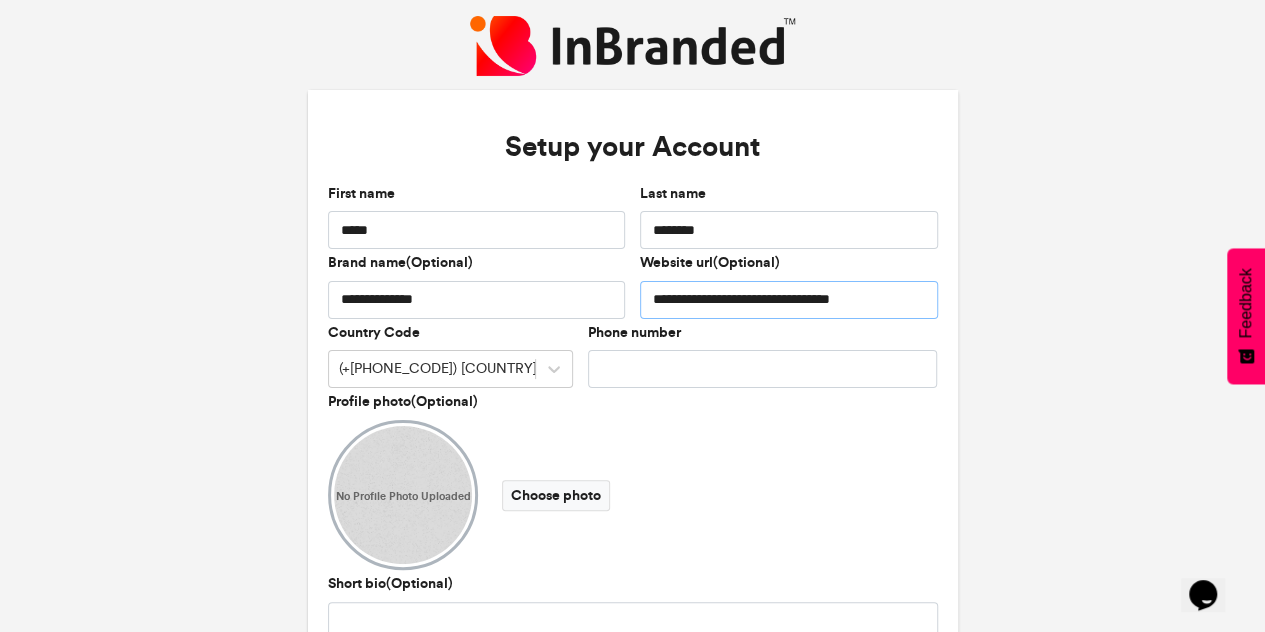 type on "**********" 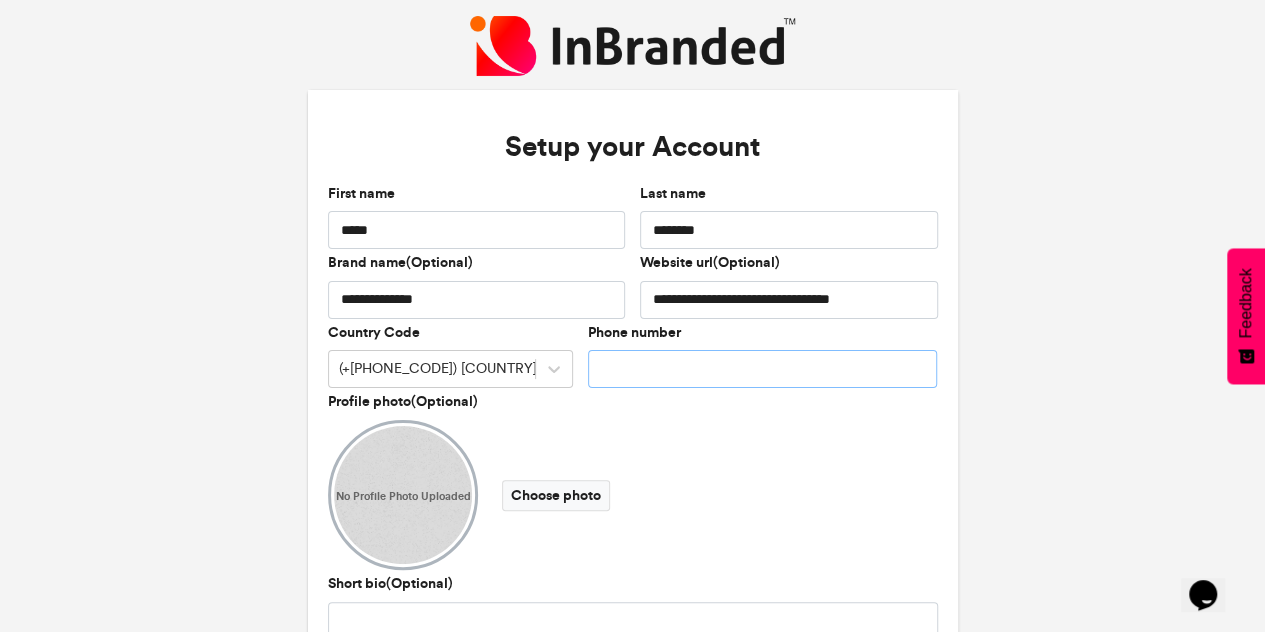 click on "Phone number" at bounding box center (763, 369) 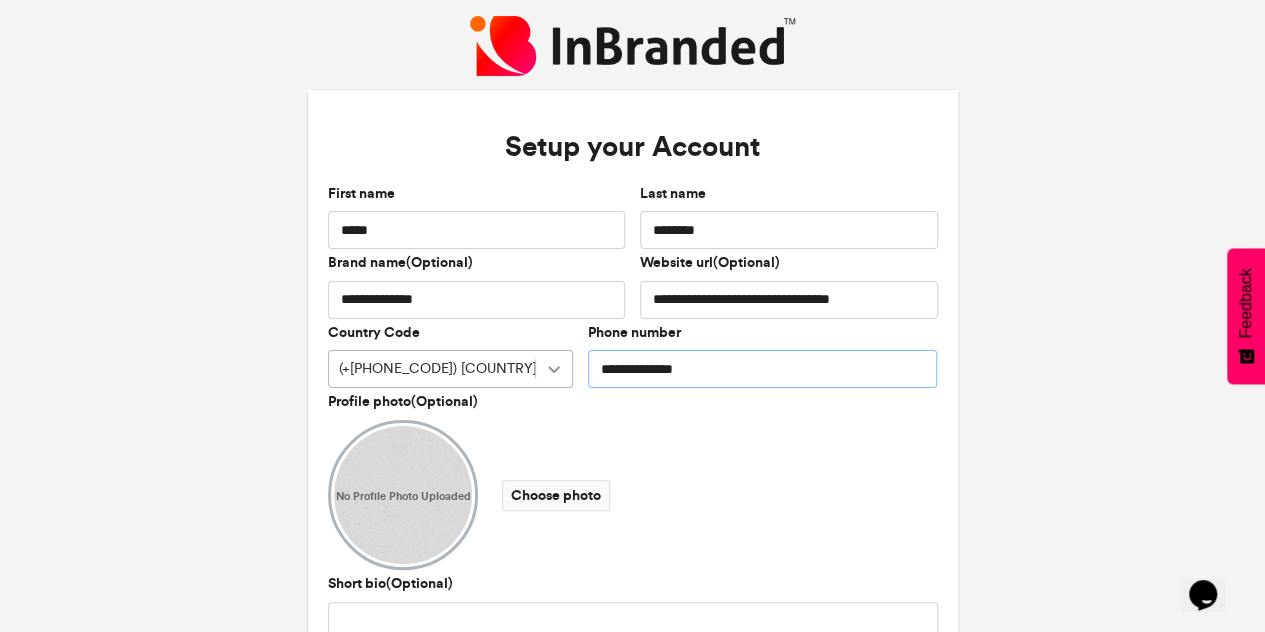 drag, startPoint x: 628, startPoint y: 373, endPoint x: 546, endPoint y: 373, distance: 82 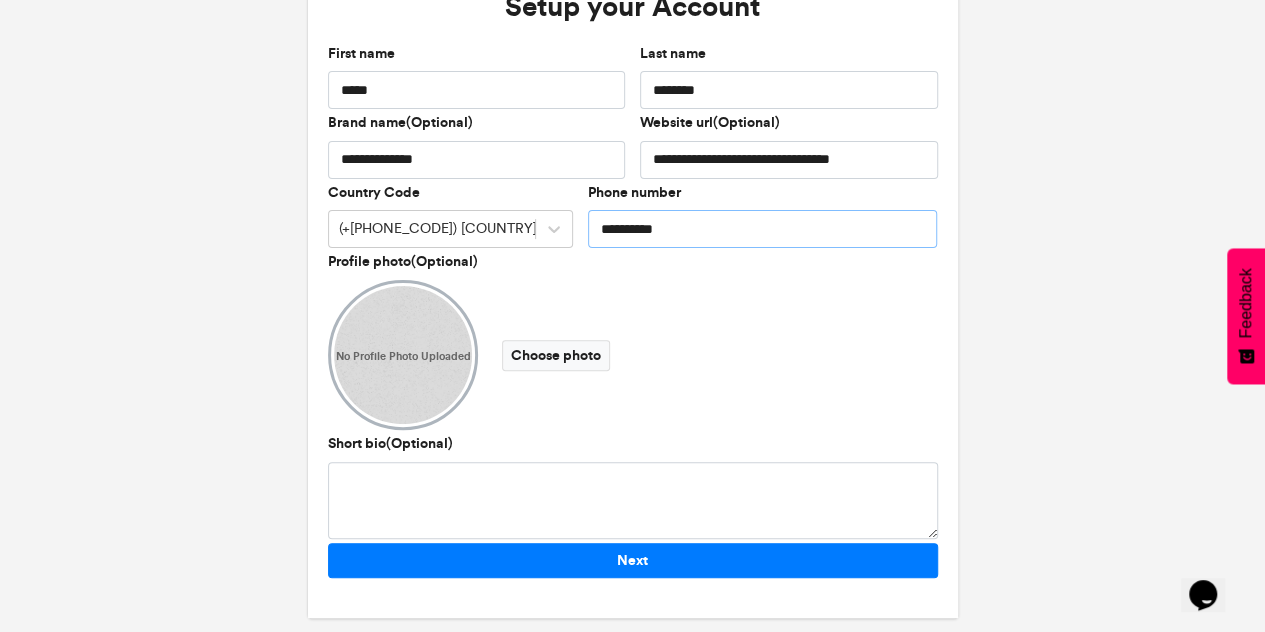 scroll, scrollTop: 156, scrollLeft: 0, axis: vertical 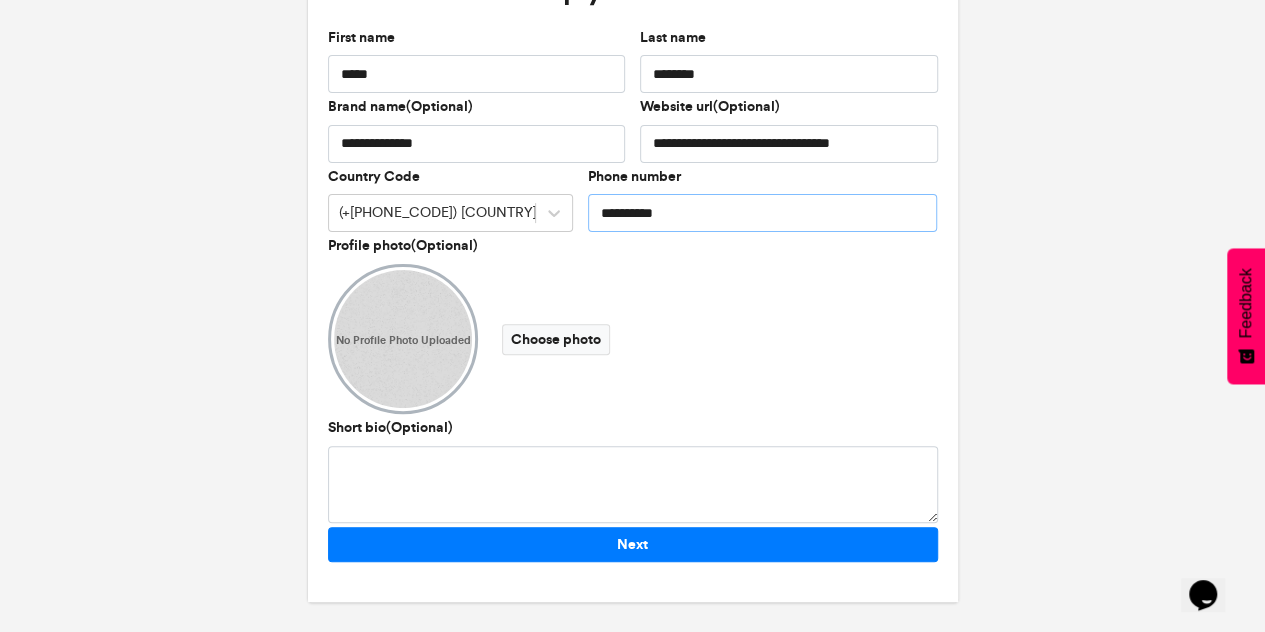 type on "**********" 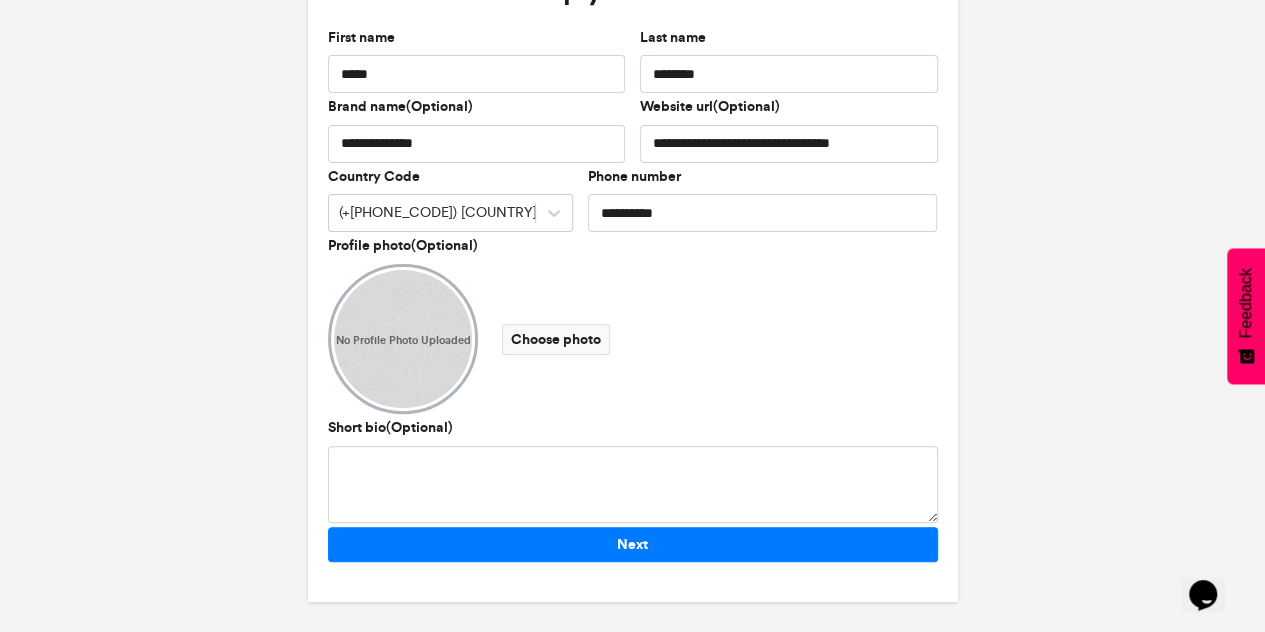 click at bounding box center [403, 339] 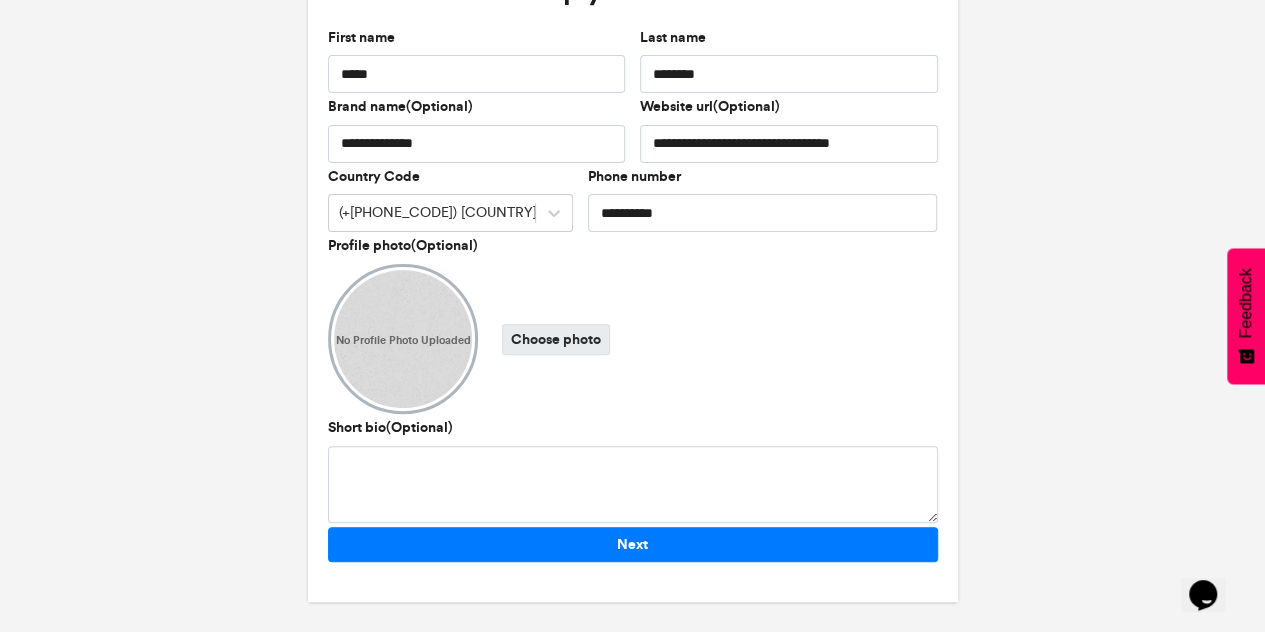click on "Choose photo" at bounding box center (556, 339) 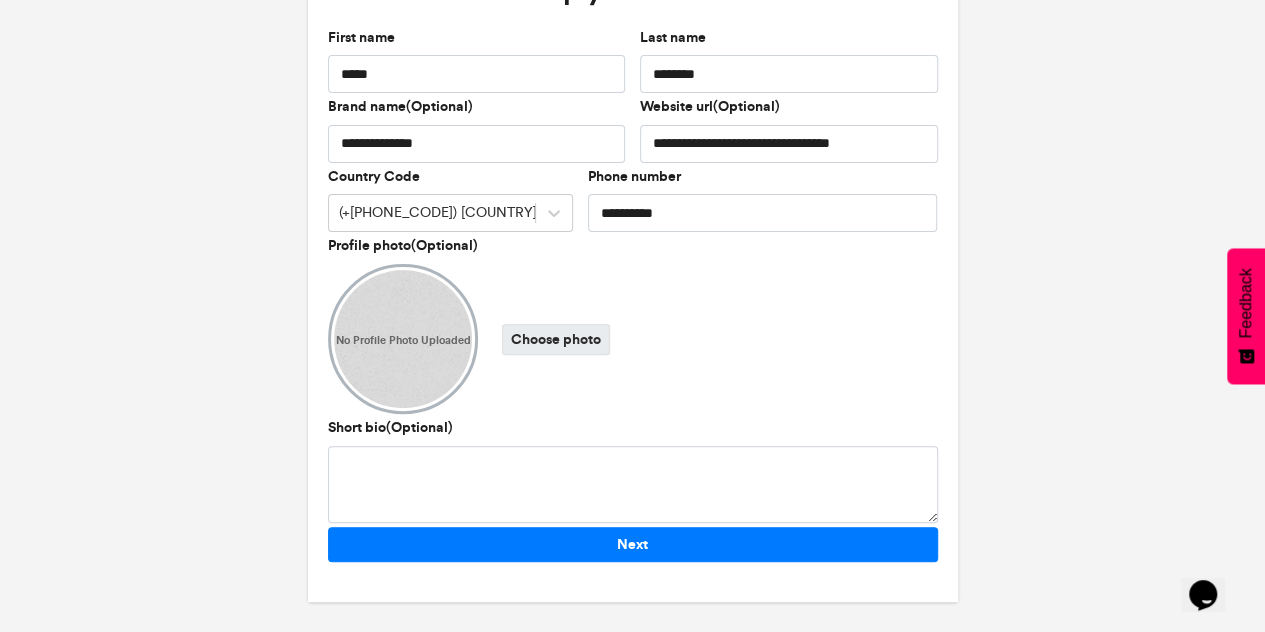 click on "Choose photo" at bounding box center (556, 339) 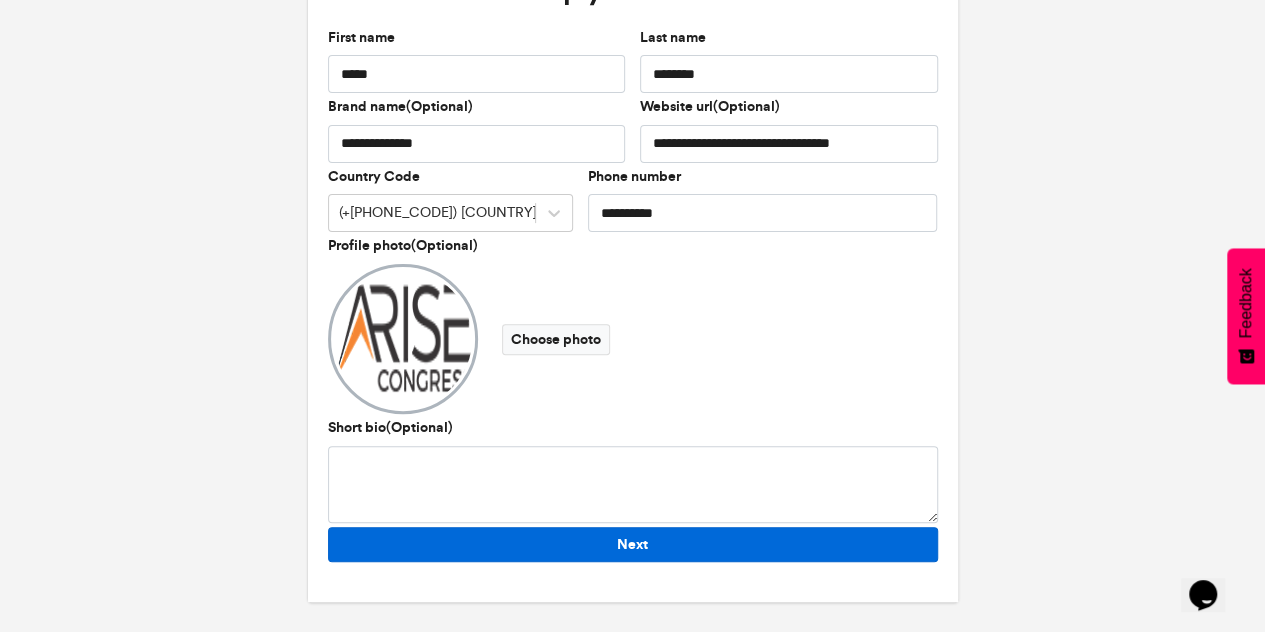 click on "Next" at bounding box center [633, 544] 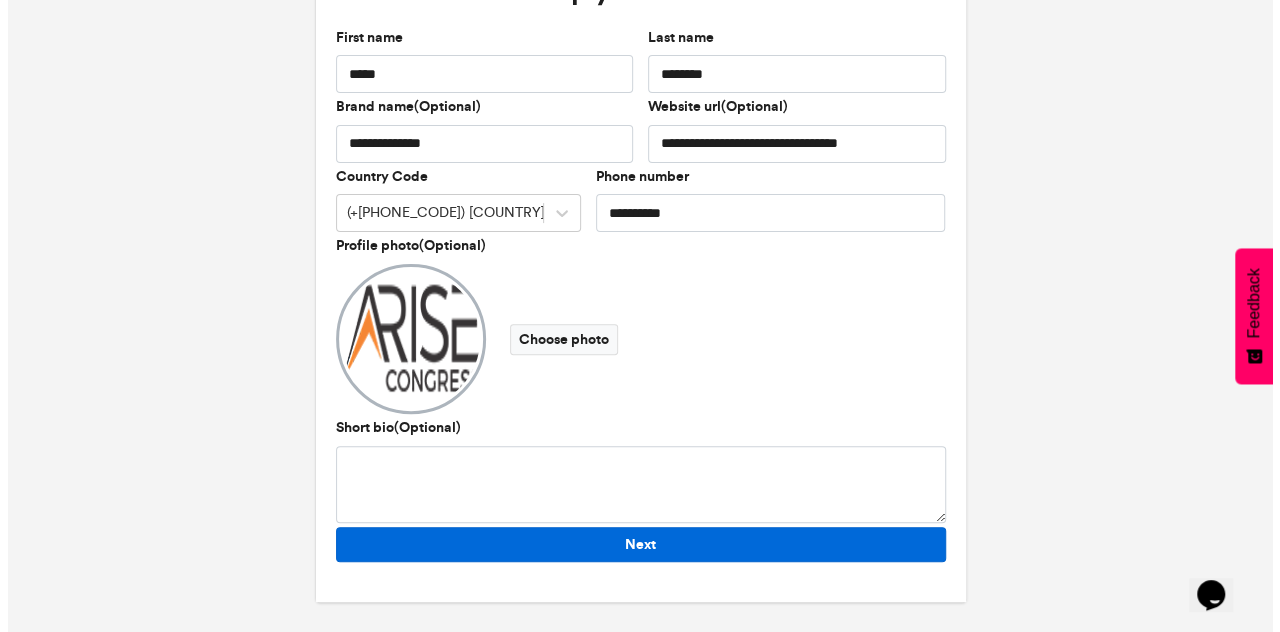 scroll, scrollTop: 0, scrollLeft: 0, axis: both 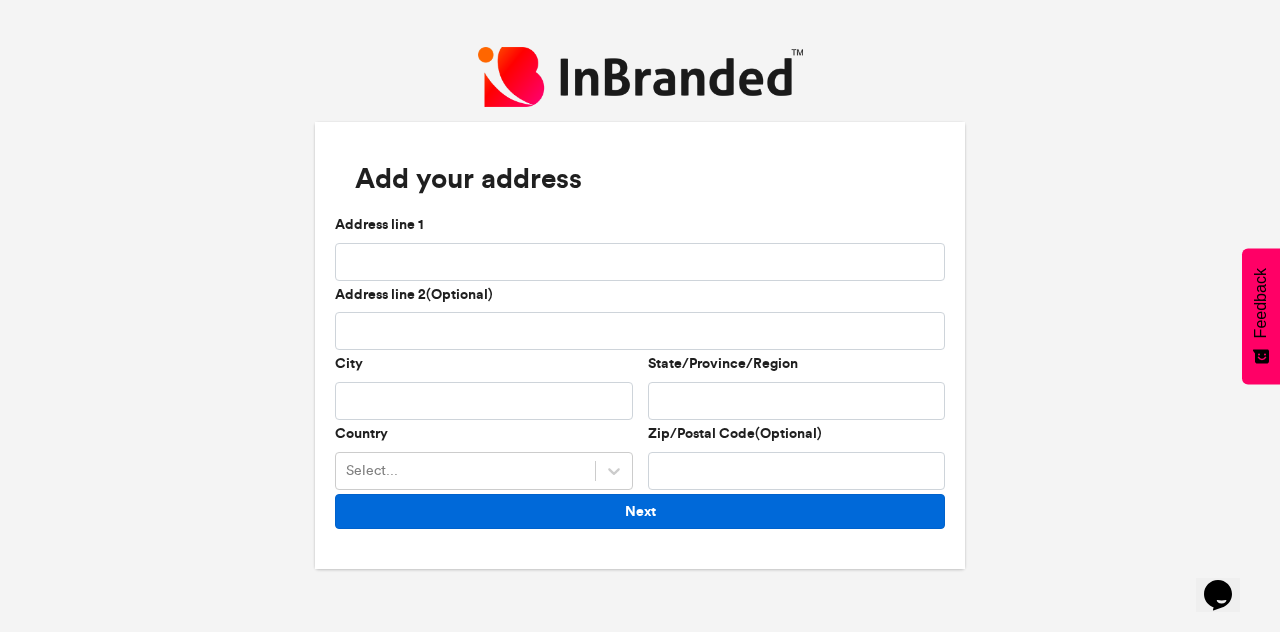 click on "Next" at bounding box center [640, 511] 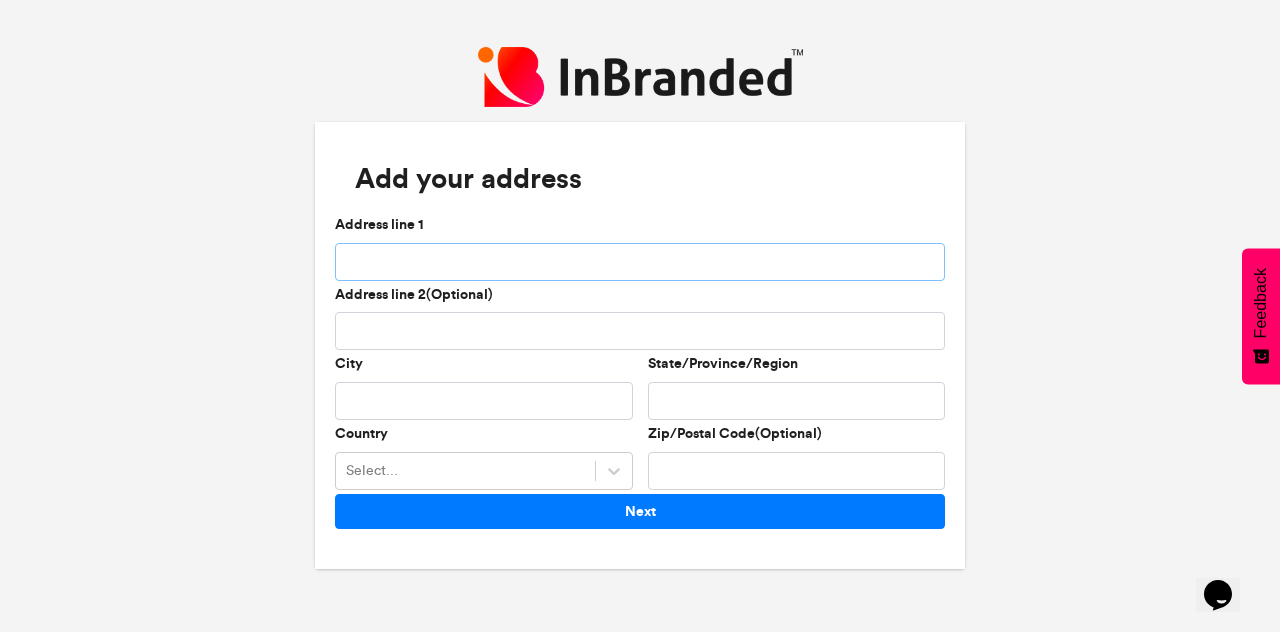 click on "Address line 1" at bounding box center [640, 262] 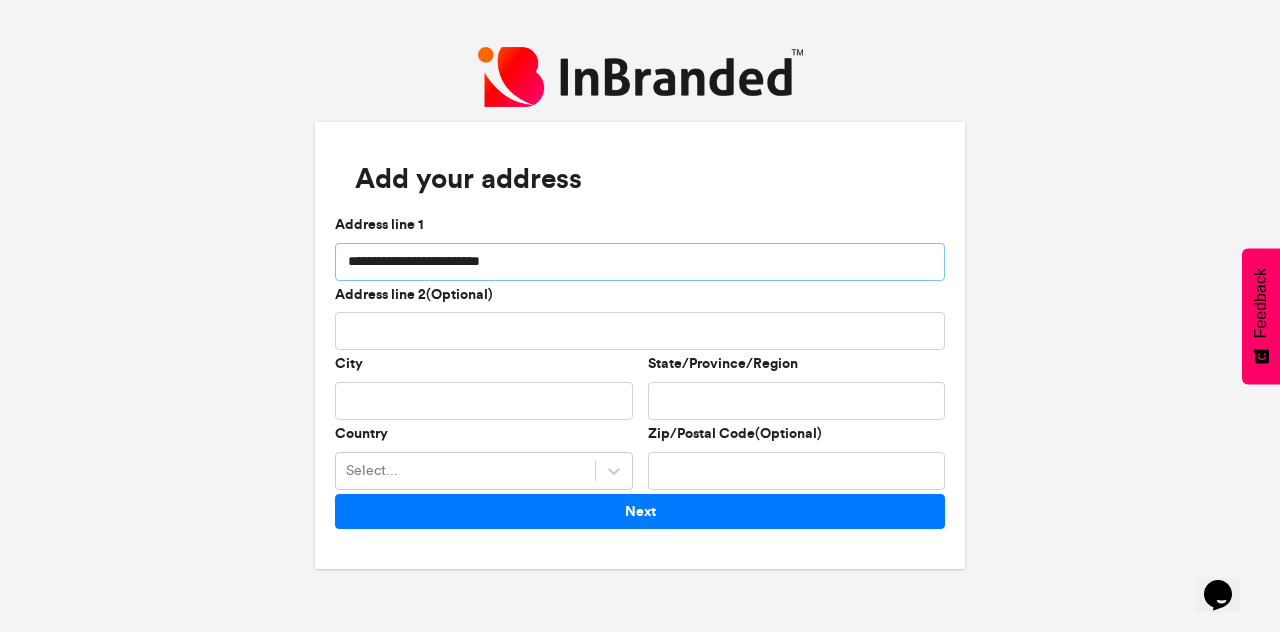 type on "**********" 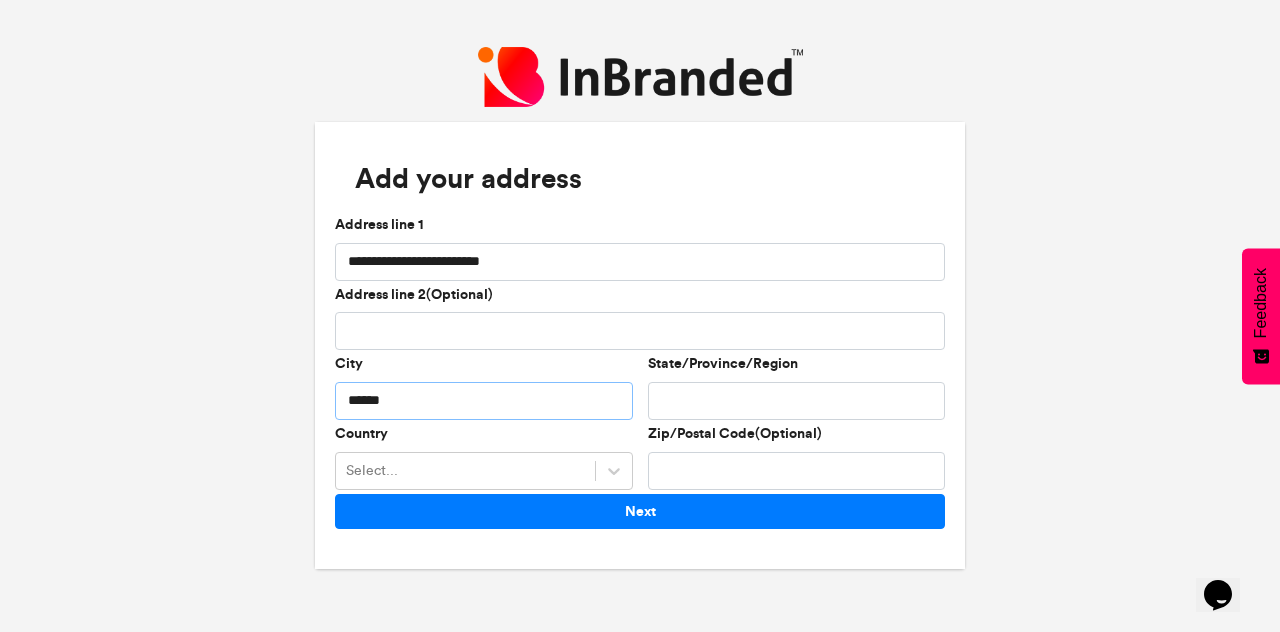 type on "******" 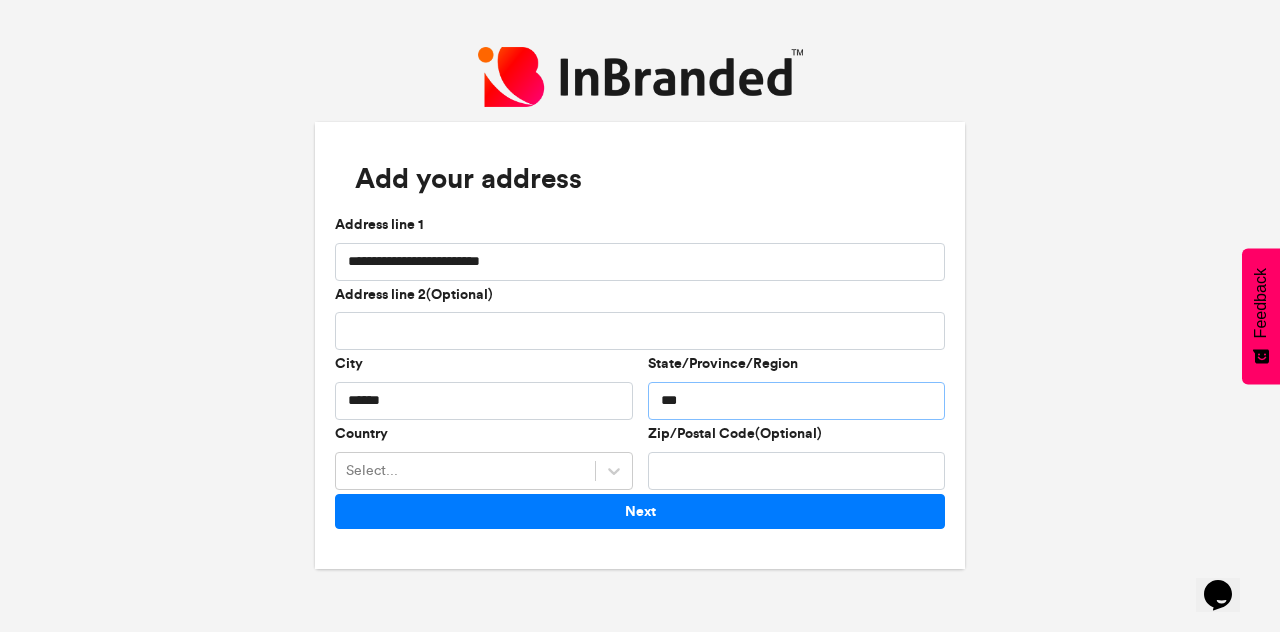 type on "***" 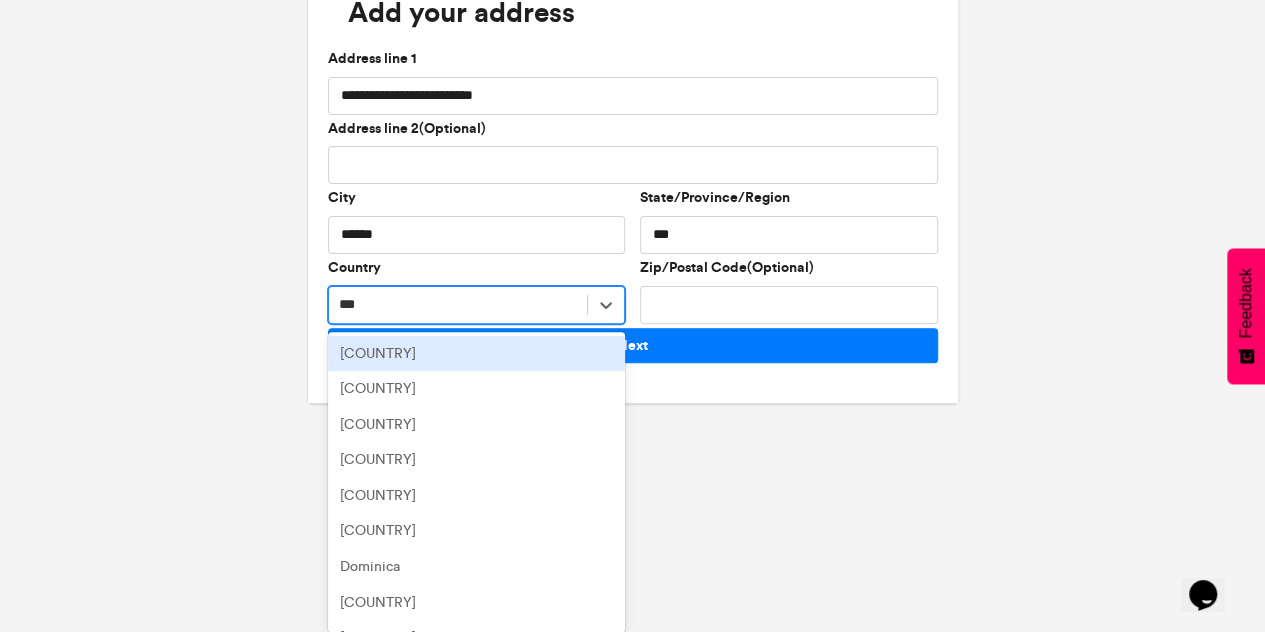 scroll, scrollTop: 0, scrollLeft: 0, axis: both 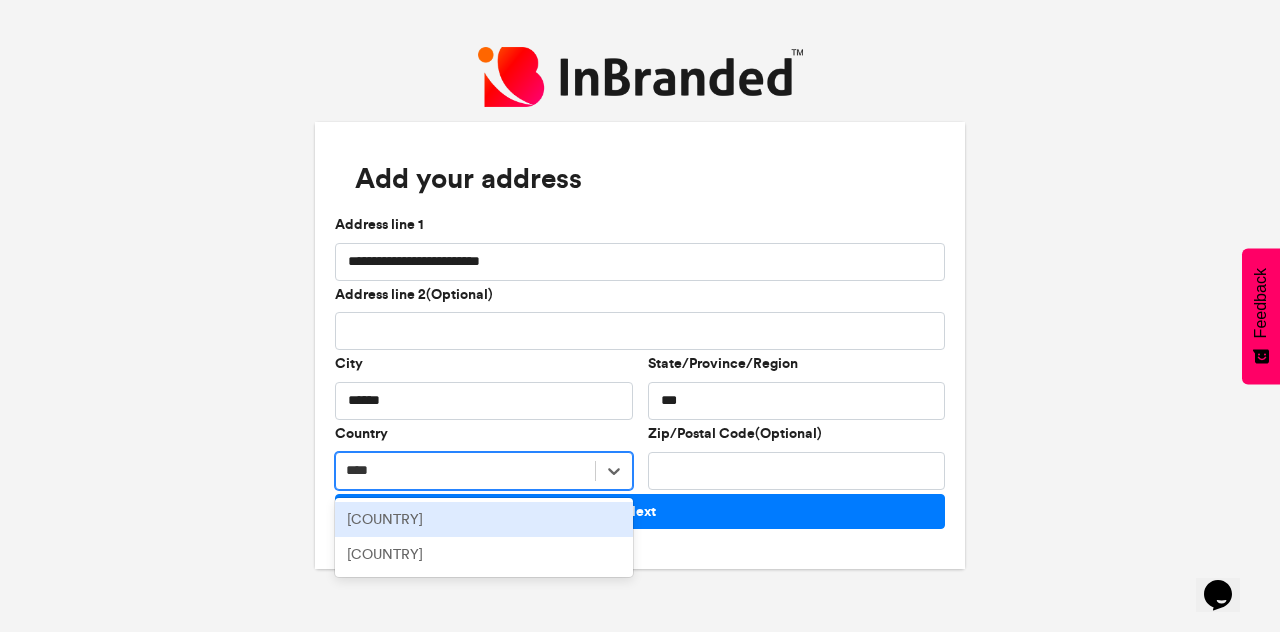 type on "*****" 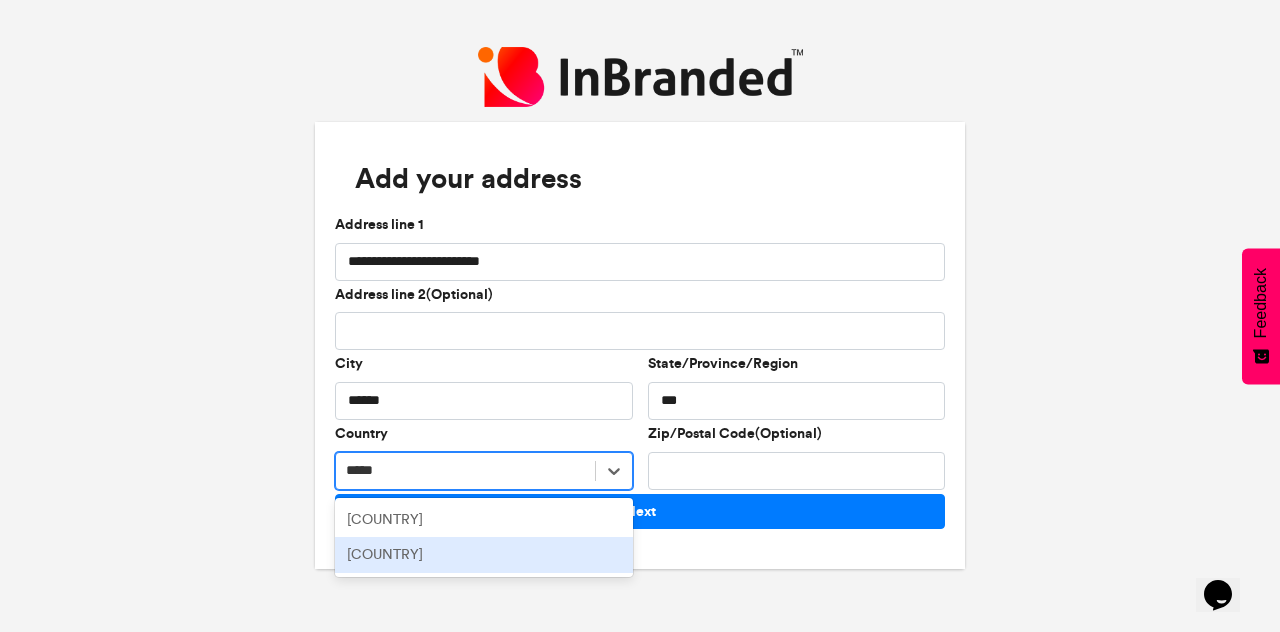 click on "[COUNTRY]" at bounding box center [484, 555] 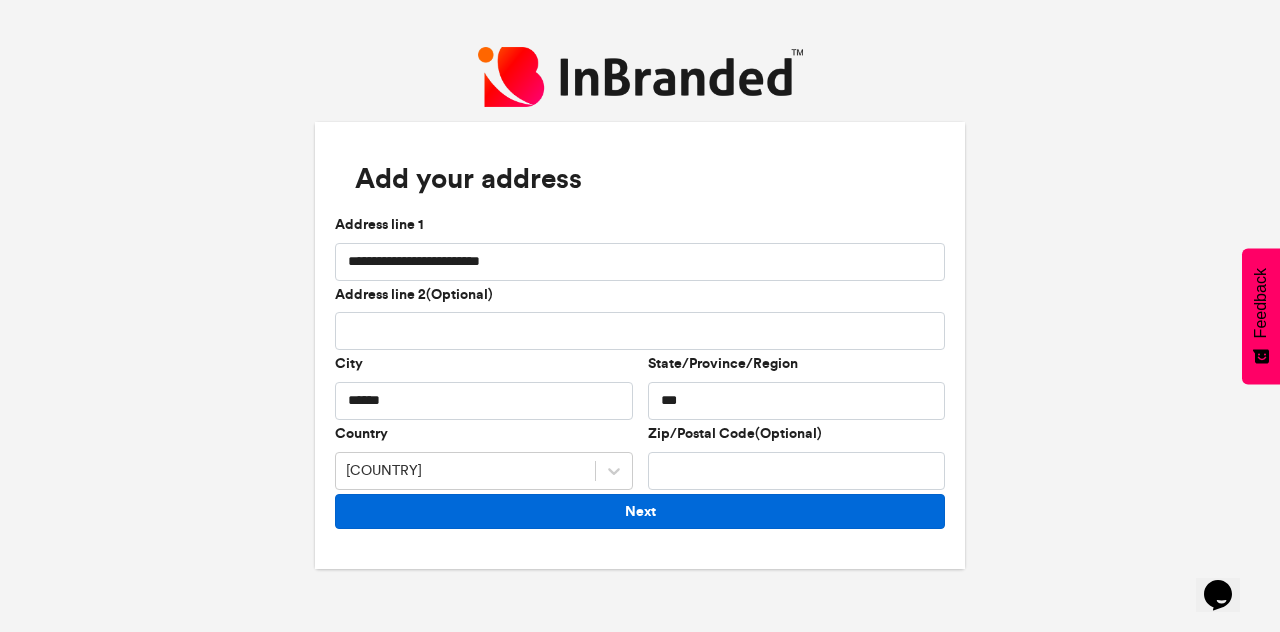 click on "Next" at bounding box center [640, 521] 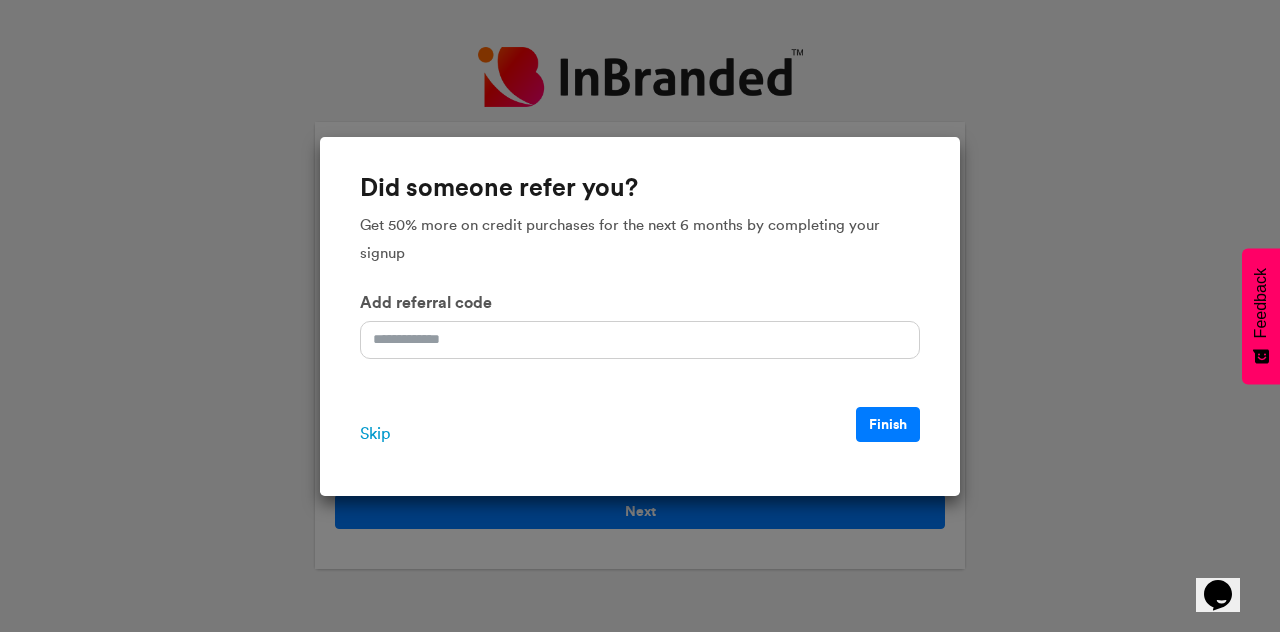 click on "Skip" at bounding box center [375, 434] 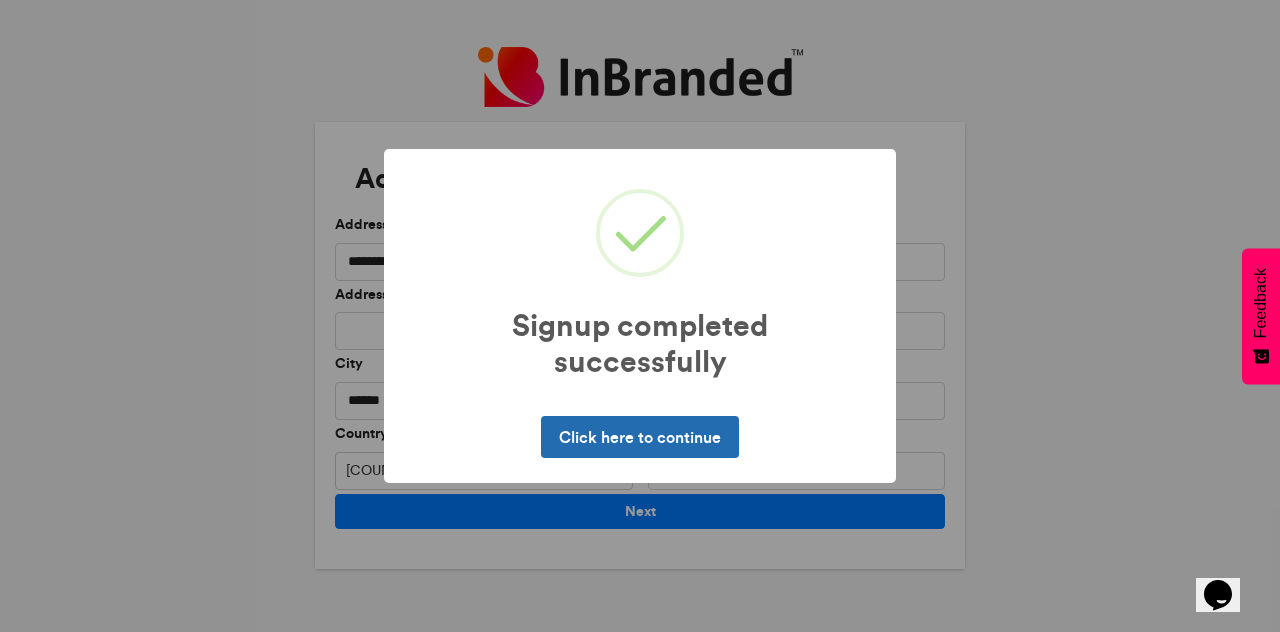 click on "Click here to continue" at bounding box center (639, 437) 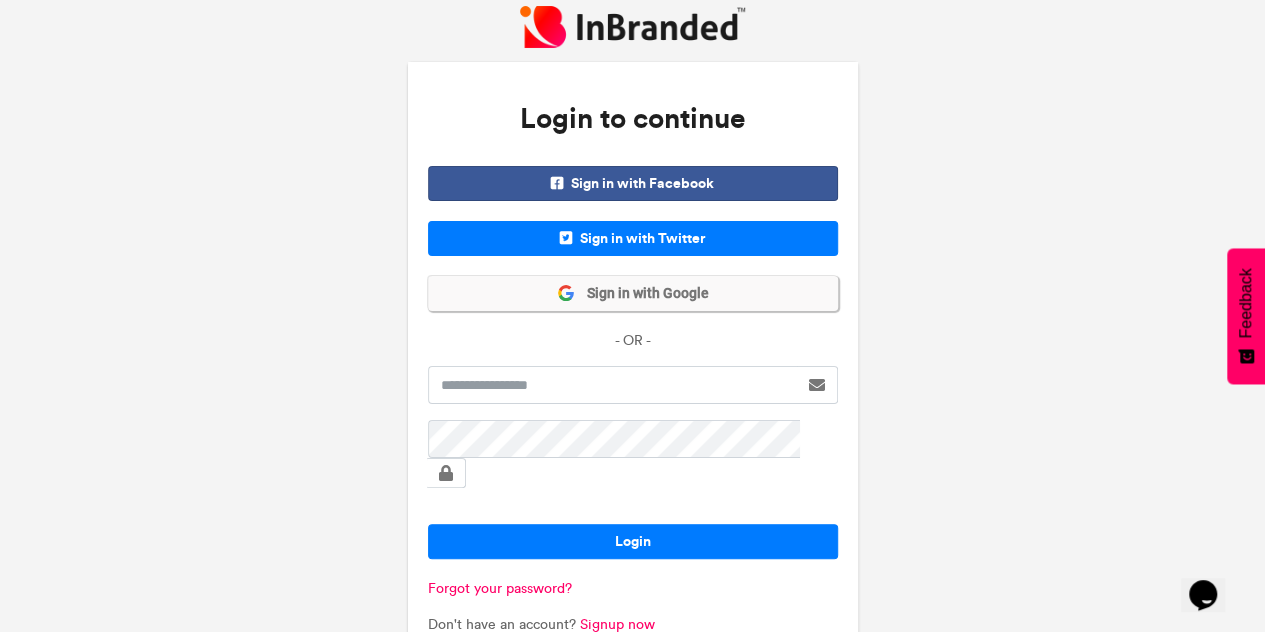 click on "Sign in with Google" at bounding box center [642, 294] 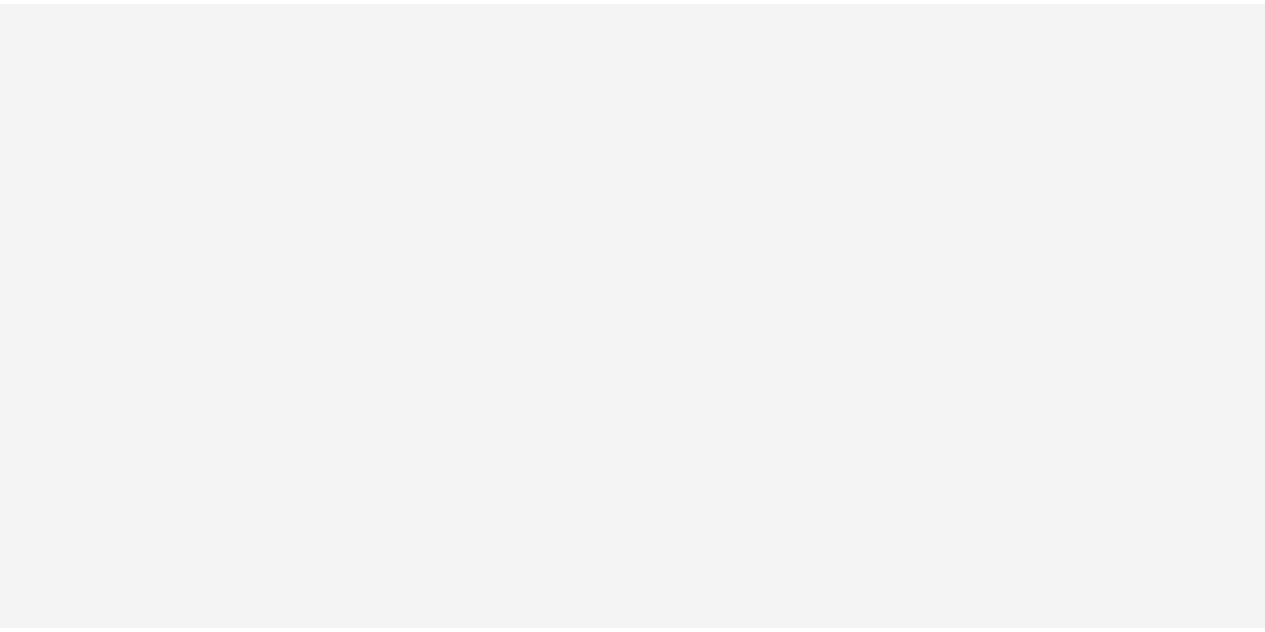 scroll, scrollTop: 0, scrollLeft: 0, axis: both 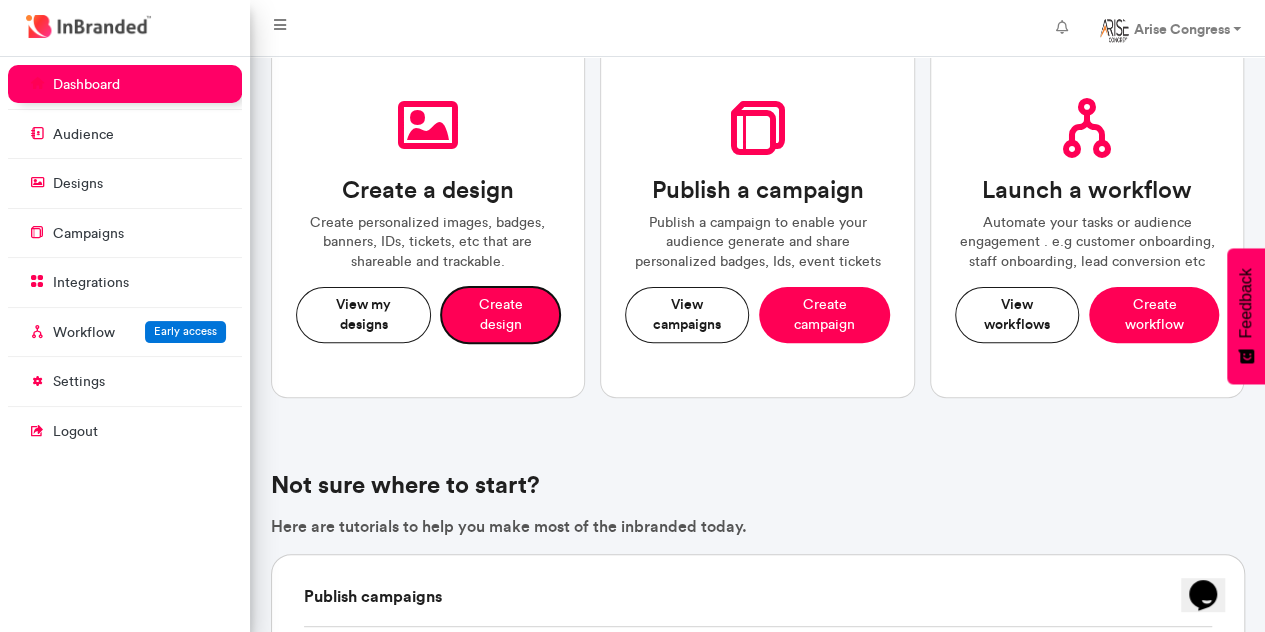 click on "Create design" at bounding box center [500, 314] 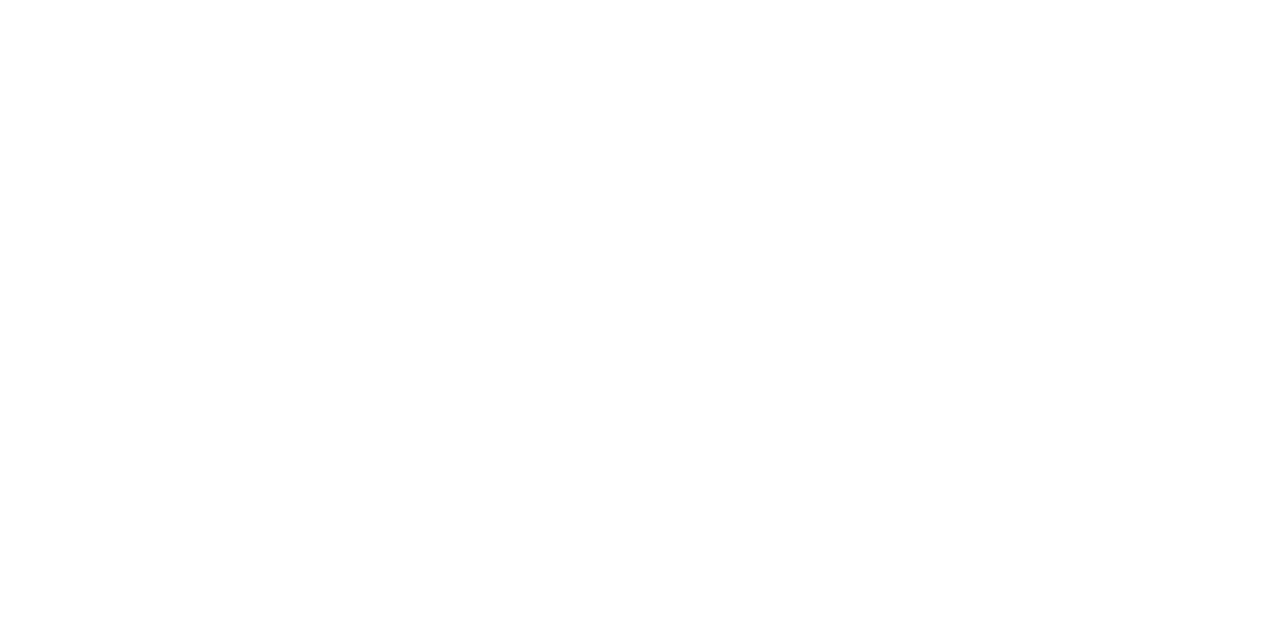 scroll, scrollTop: 0, scrollLeft: 0, axis: both 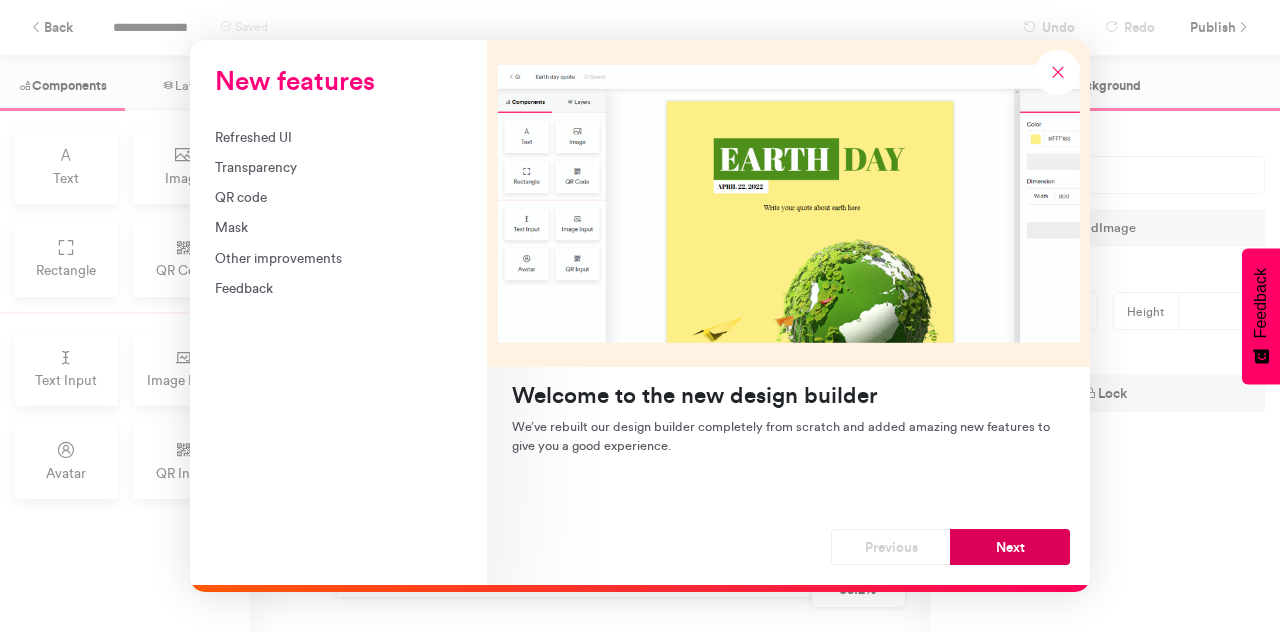 click on "Next" at bounding box center [1010, 547] 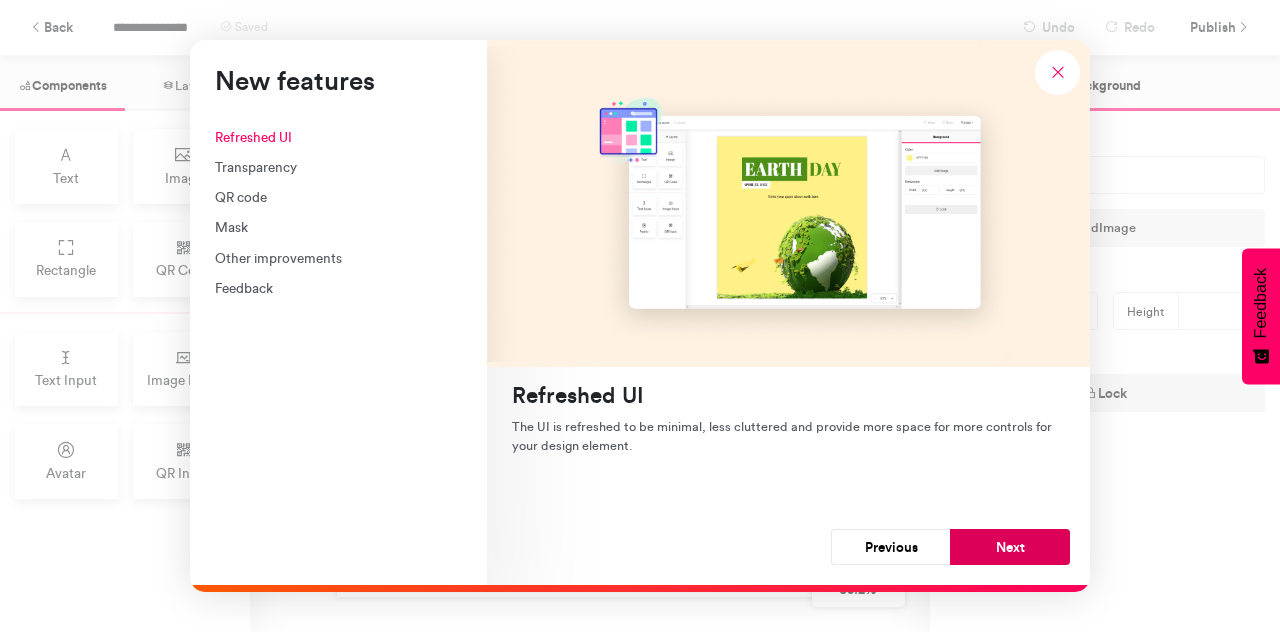 click on "Next" at bounding box center [1010, 547] 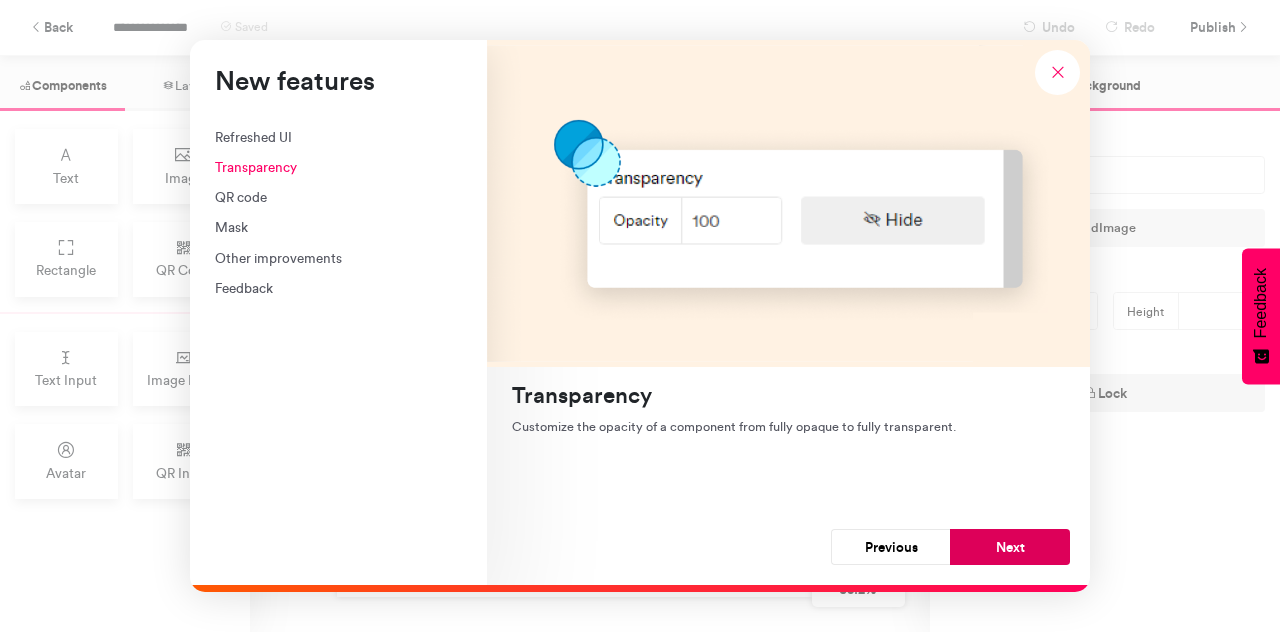 click on "Next" at bounding box center [1010, 547] 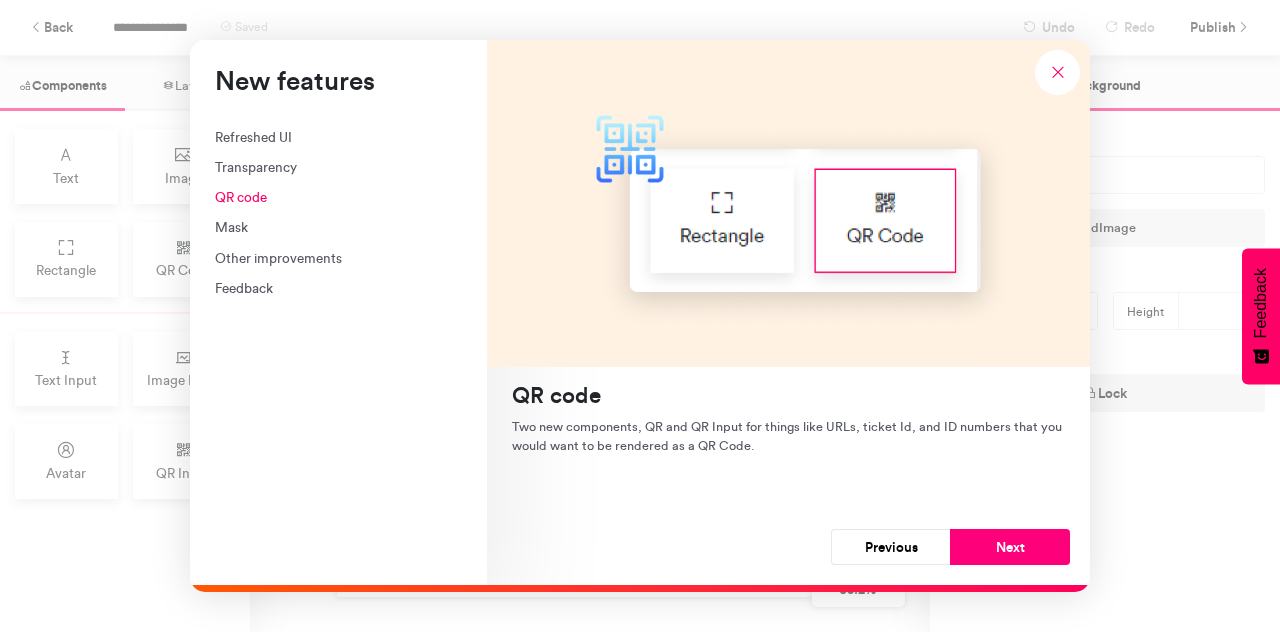 click on "Next" at bounding box center (1010, 547) 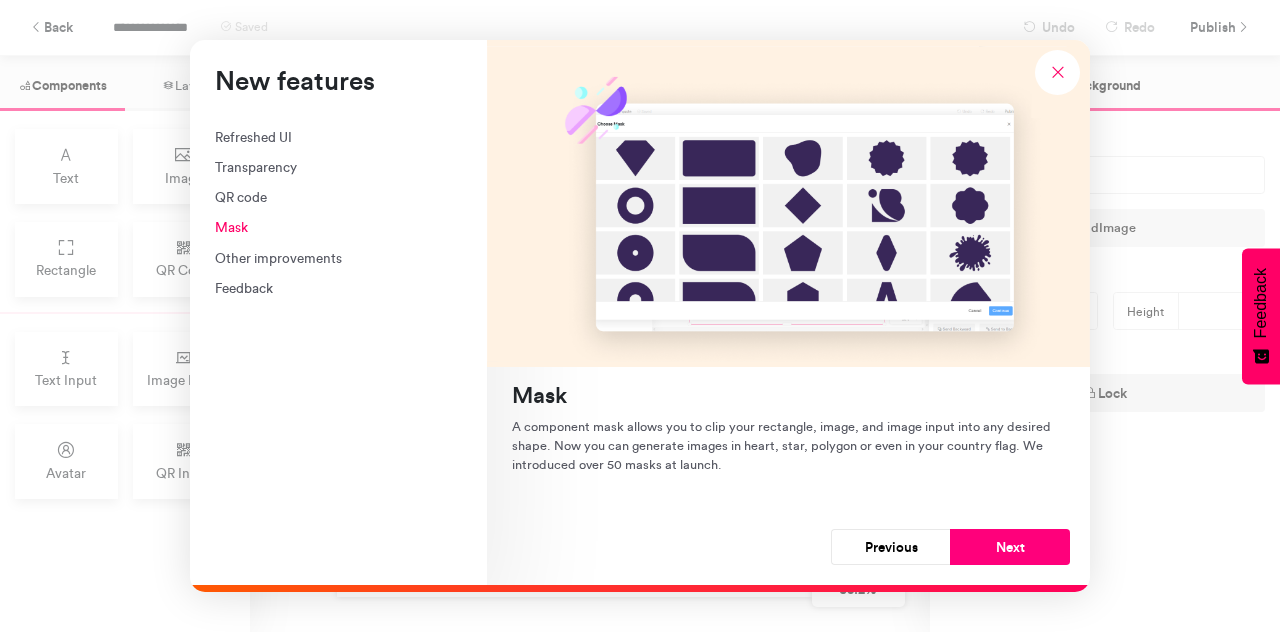 click on "Next" at bounding box center [1010, 547] 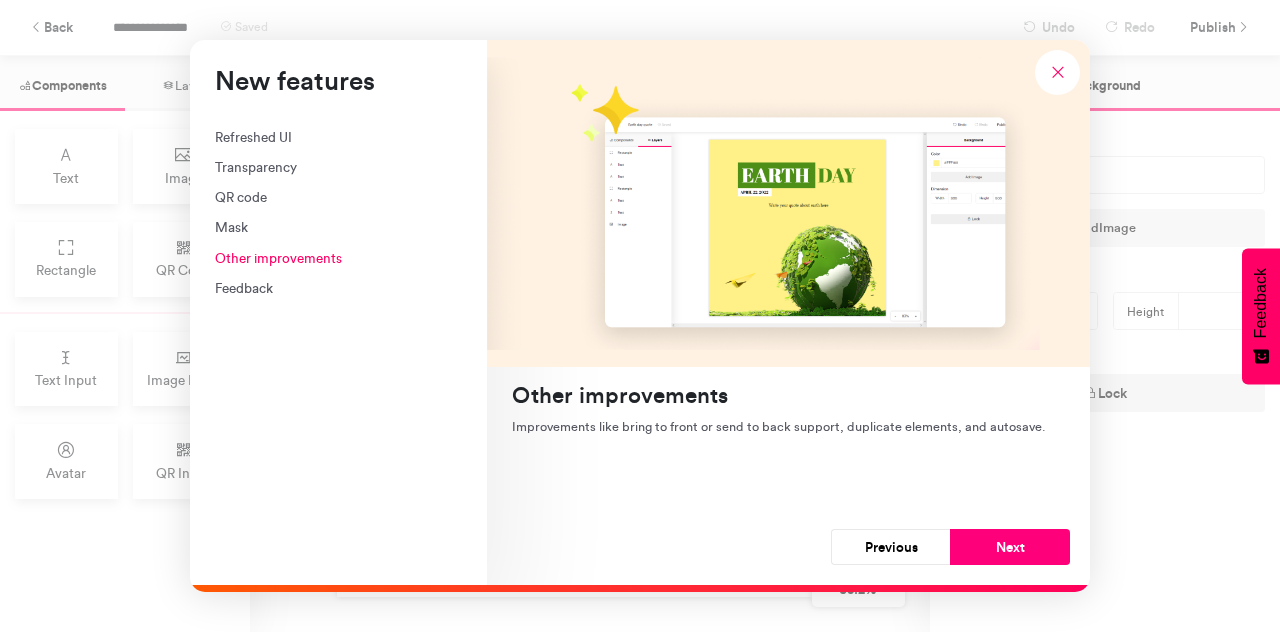 click on "Next" at bounding box center (1010, 547) 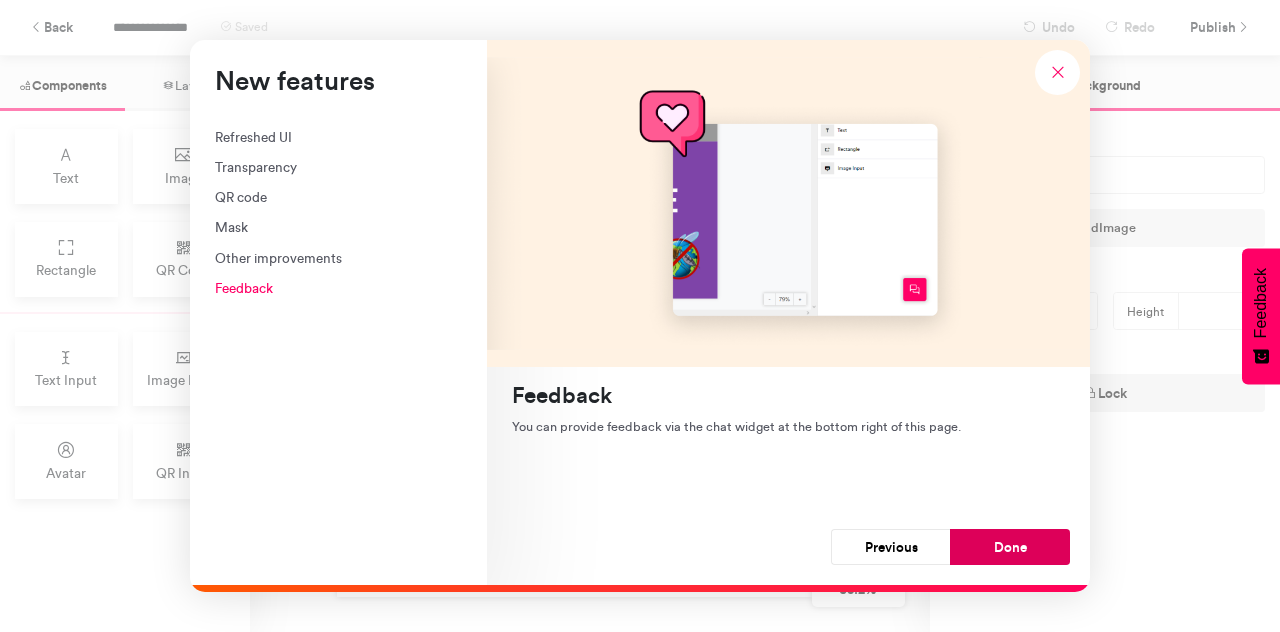 click on "Done" at bounding box center (1010, 547) 